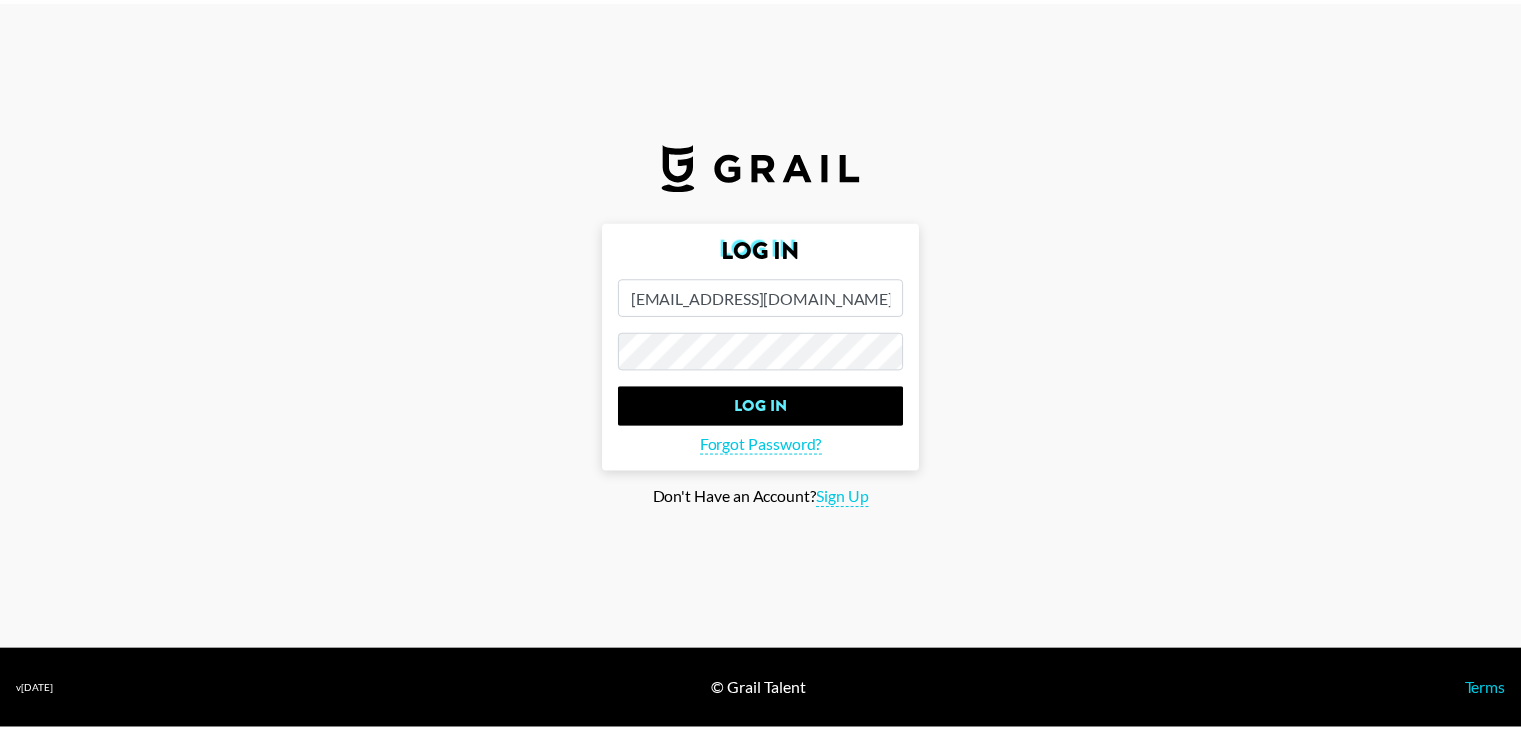 scroll, scrollTop: 0, scrollLeft: 0, axis: both 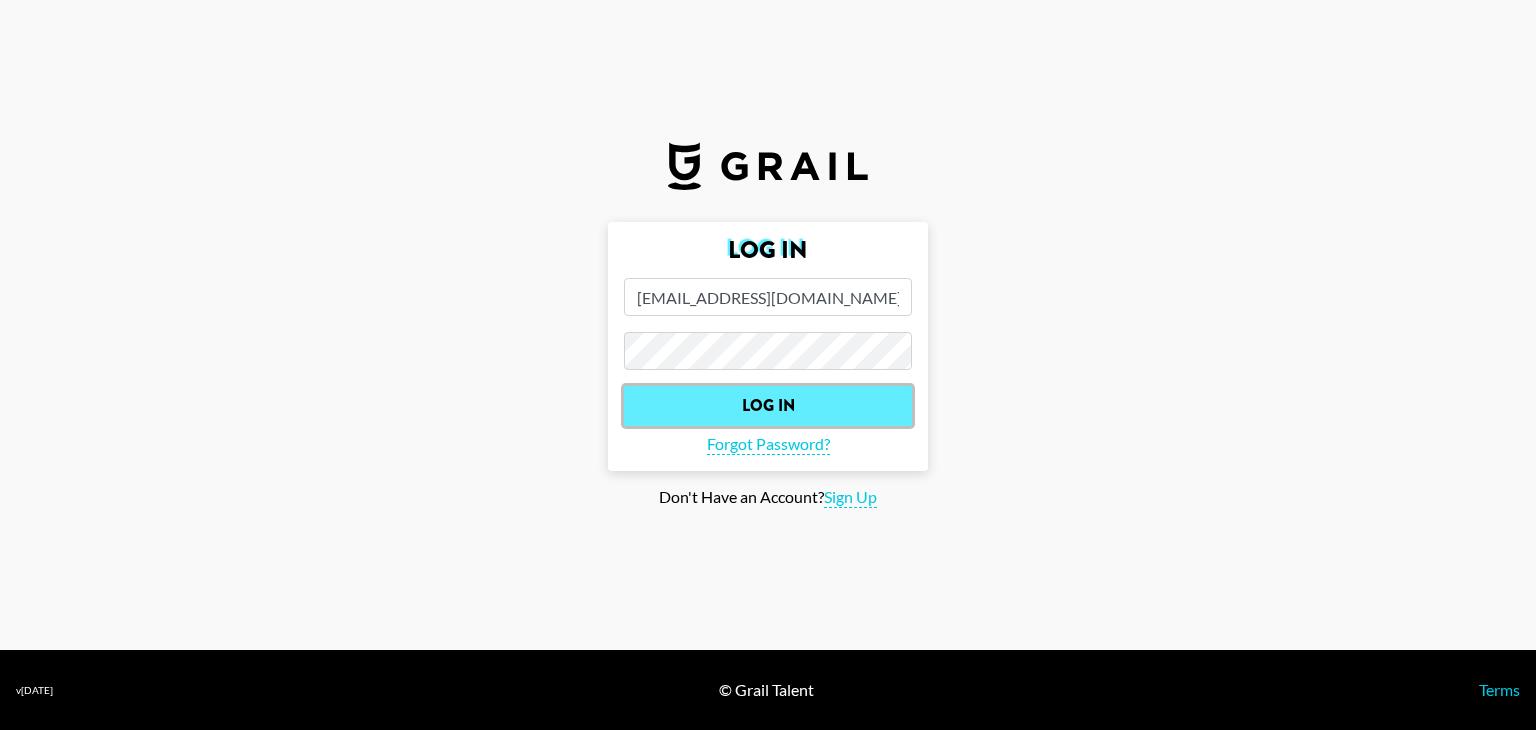 click on "Log In" at bounding box center [768, 406] 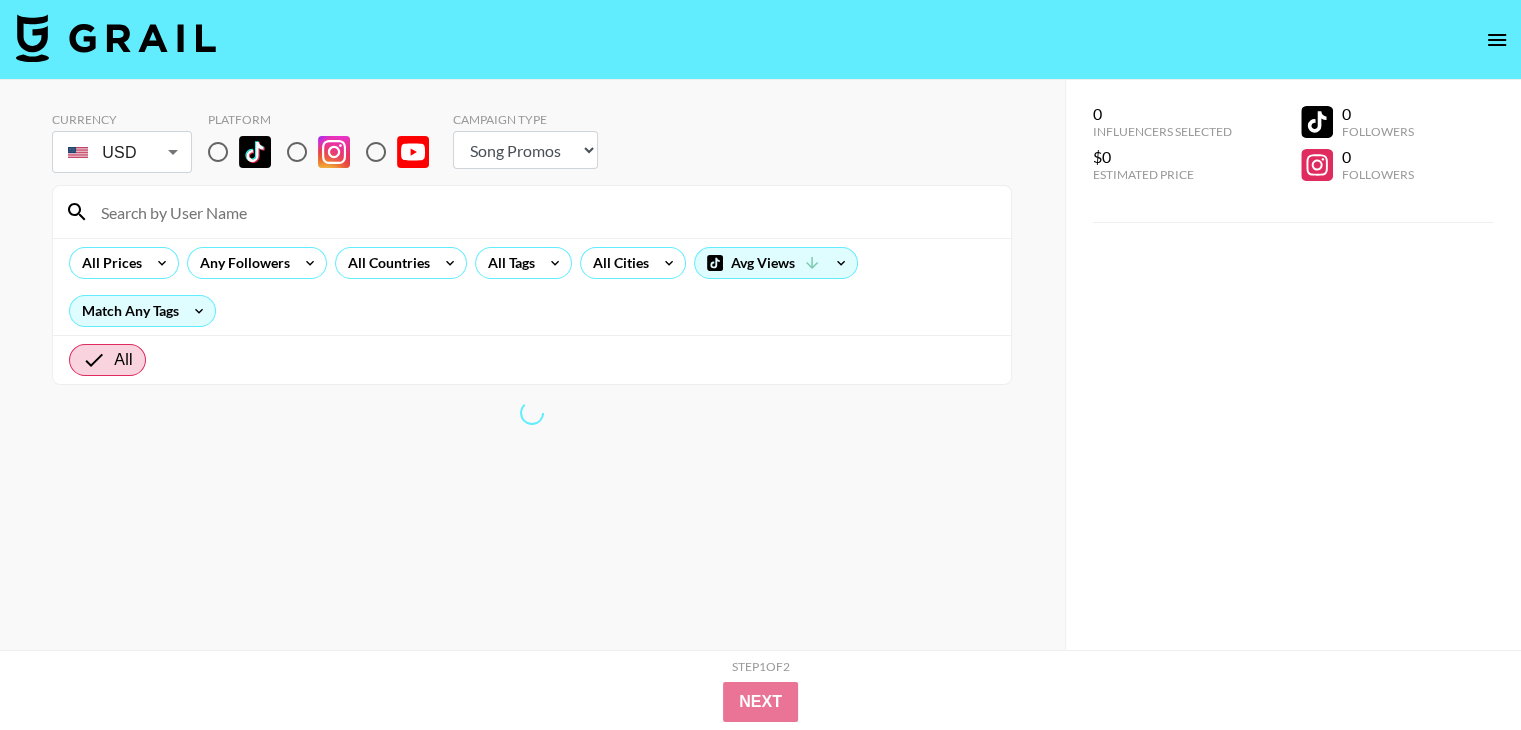 click on "Choose Type... Song Promos Brand Promos" at bounding box center (525, 150) 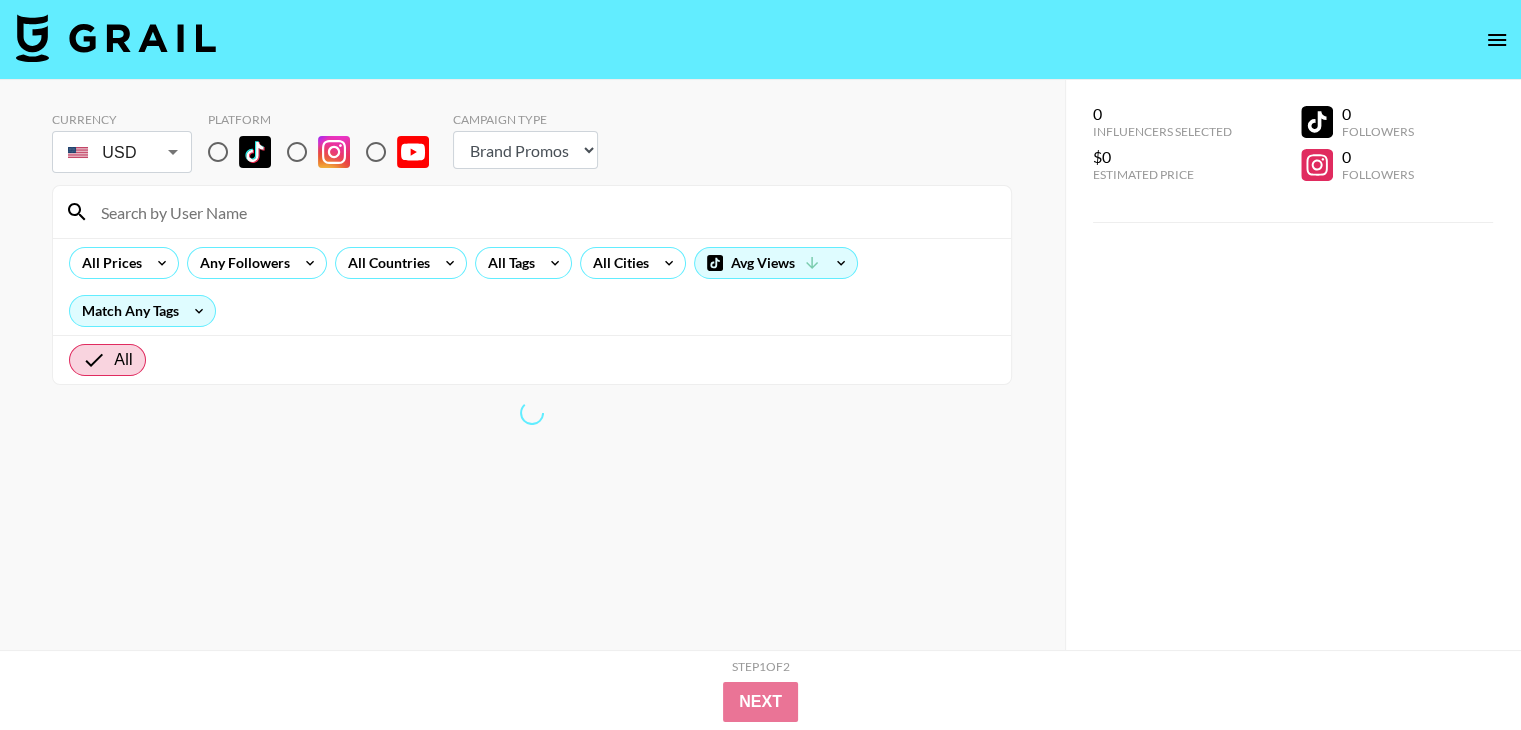 click on "Choose Type... Song Promos Brand Promos" at bounding box center [525, 150] 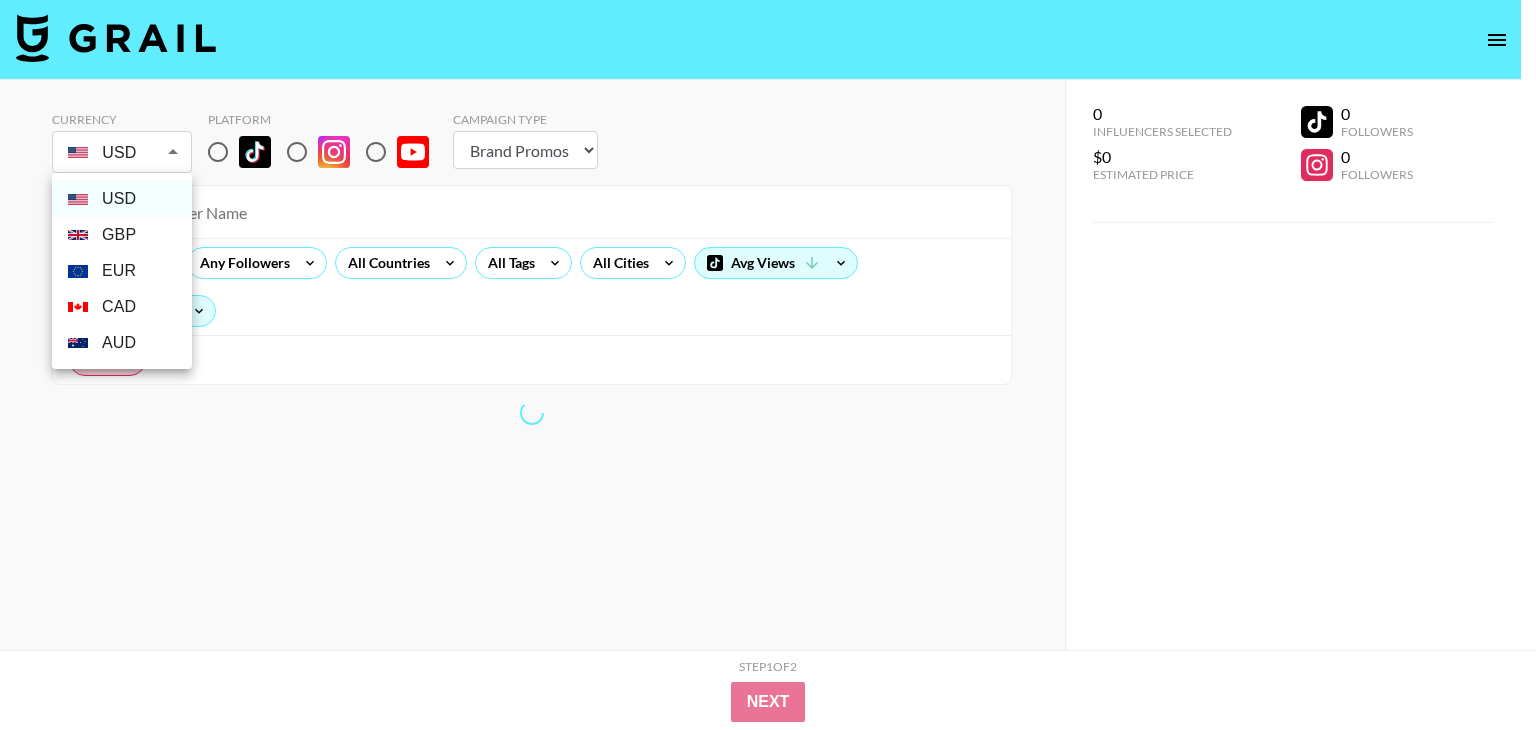 click on "GBP" at bounding box center (122, 235) 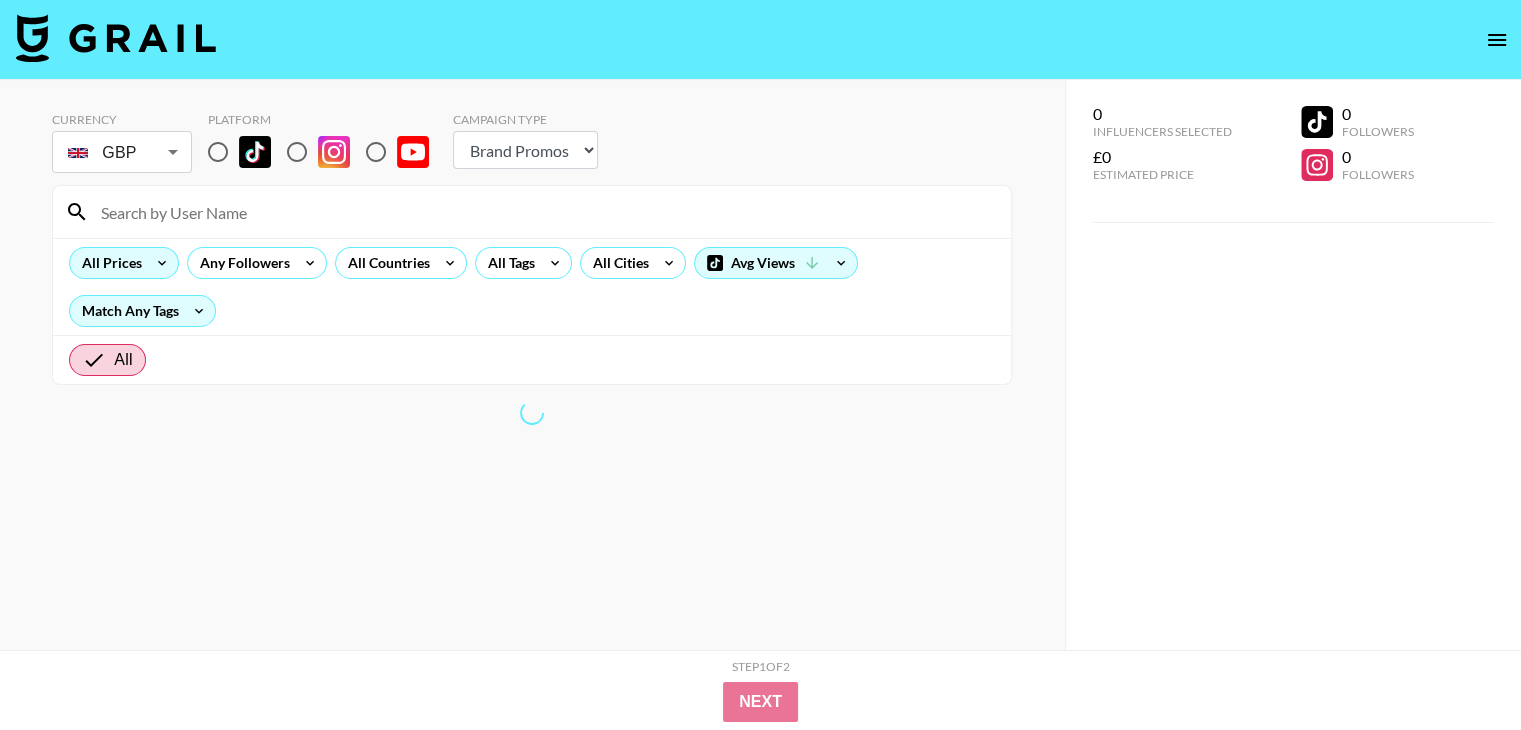 click on "All Prices" at bounding box center (108, 263) 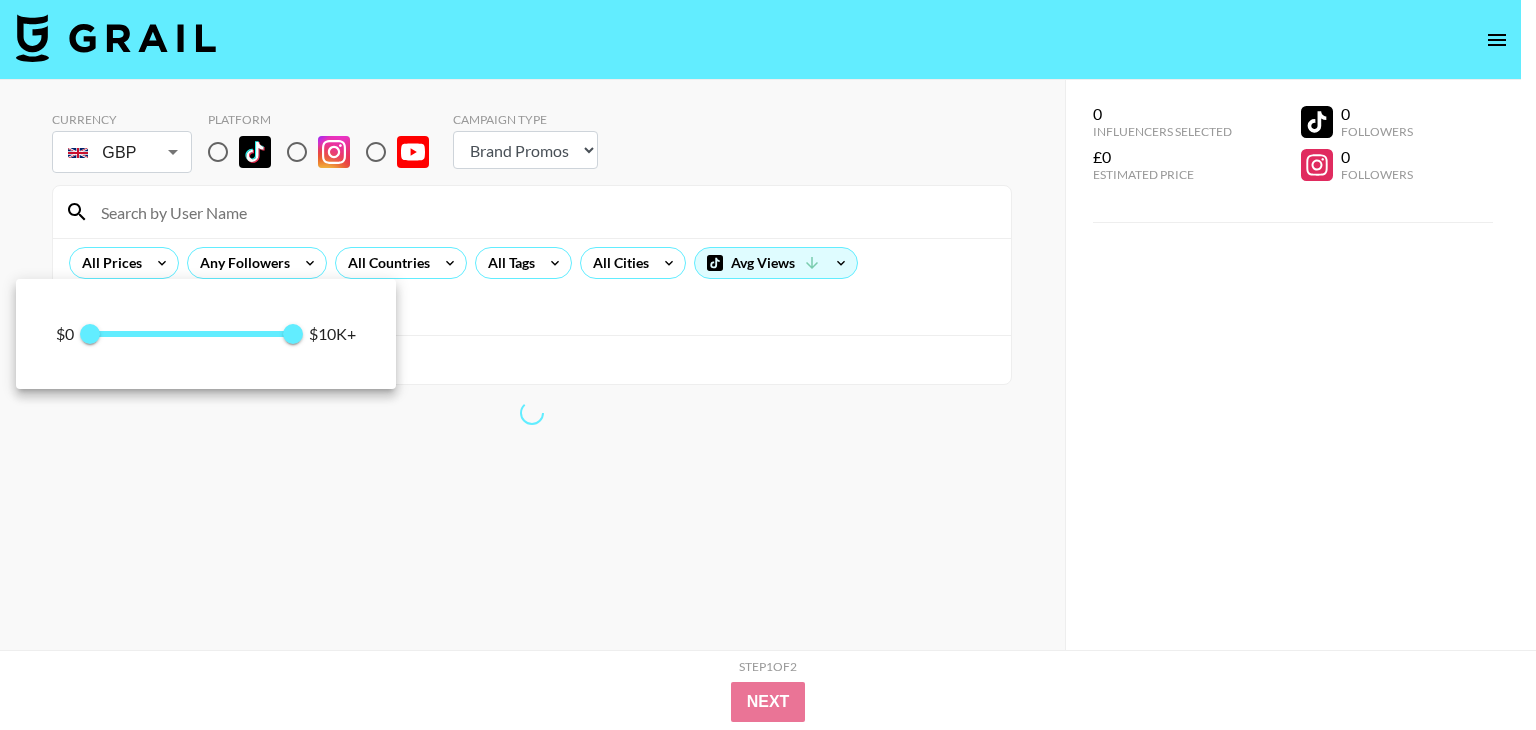 click at bounding box center (768, 365) 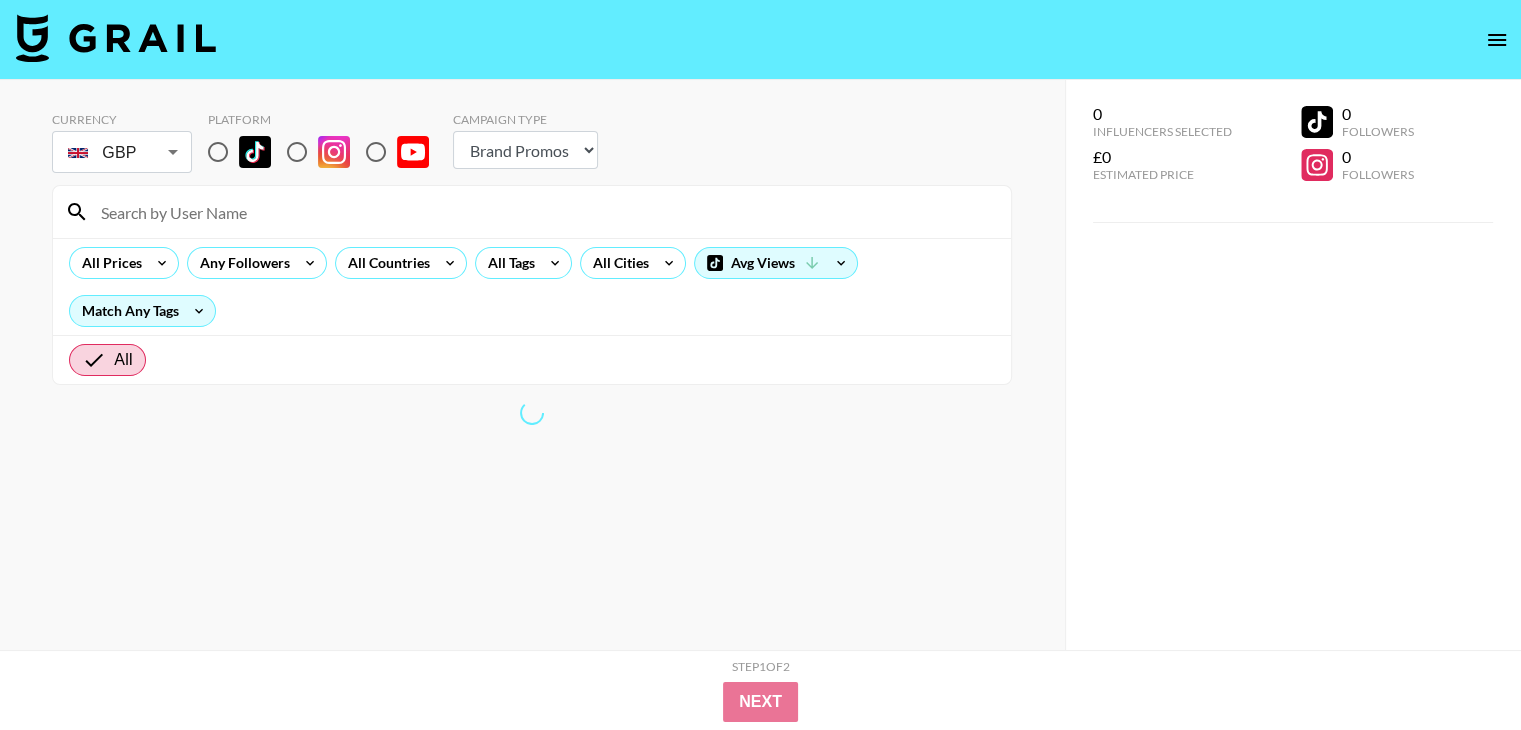 click on "GBP GBP ​" at bounding box center [122, 152] 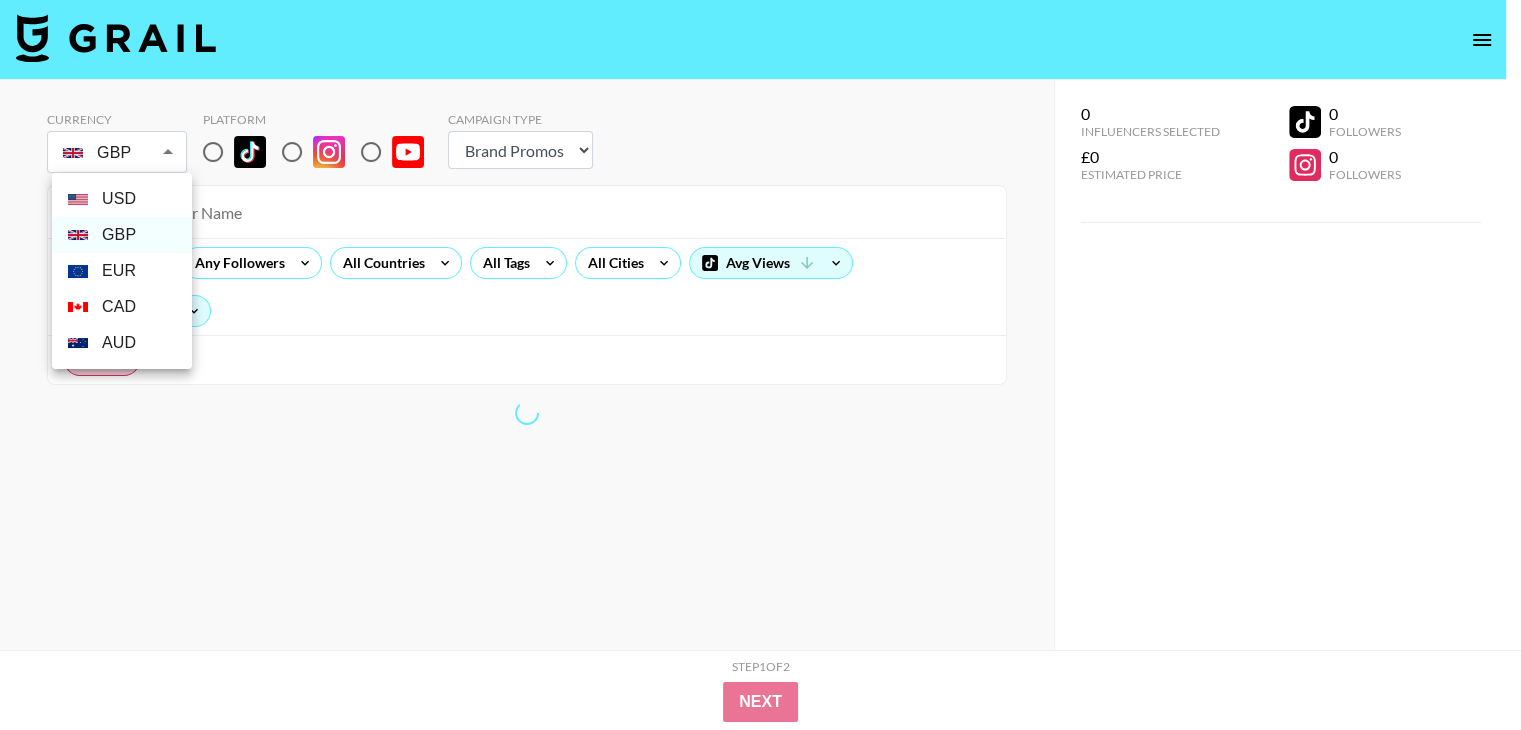 click on "Currency GBP GBP ​ Platform Campaign Type Choose Type... Song Promos Brand Promos All Prices Any Followers All Countries All Tags All Cities Avg Views Match Any Tags All 0 Influencers Selected £0 Estimated Price 0 Followers 0 Followers 0 Influencers Selected £0 Estimated Price 0 Followers 0 Followers Step  1  of  2 View  Summary Next v 1.7.98 © Grail Talent Terms USD GBP EUR CAD AUD" at bounding box center [760, 405] 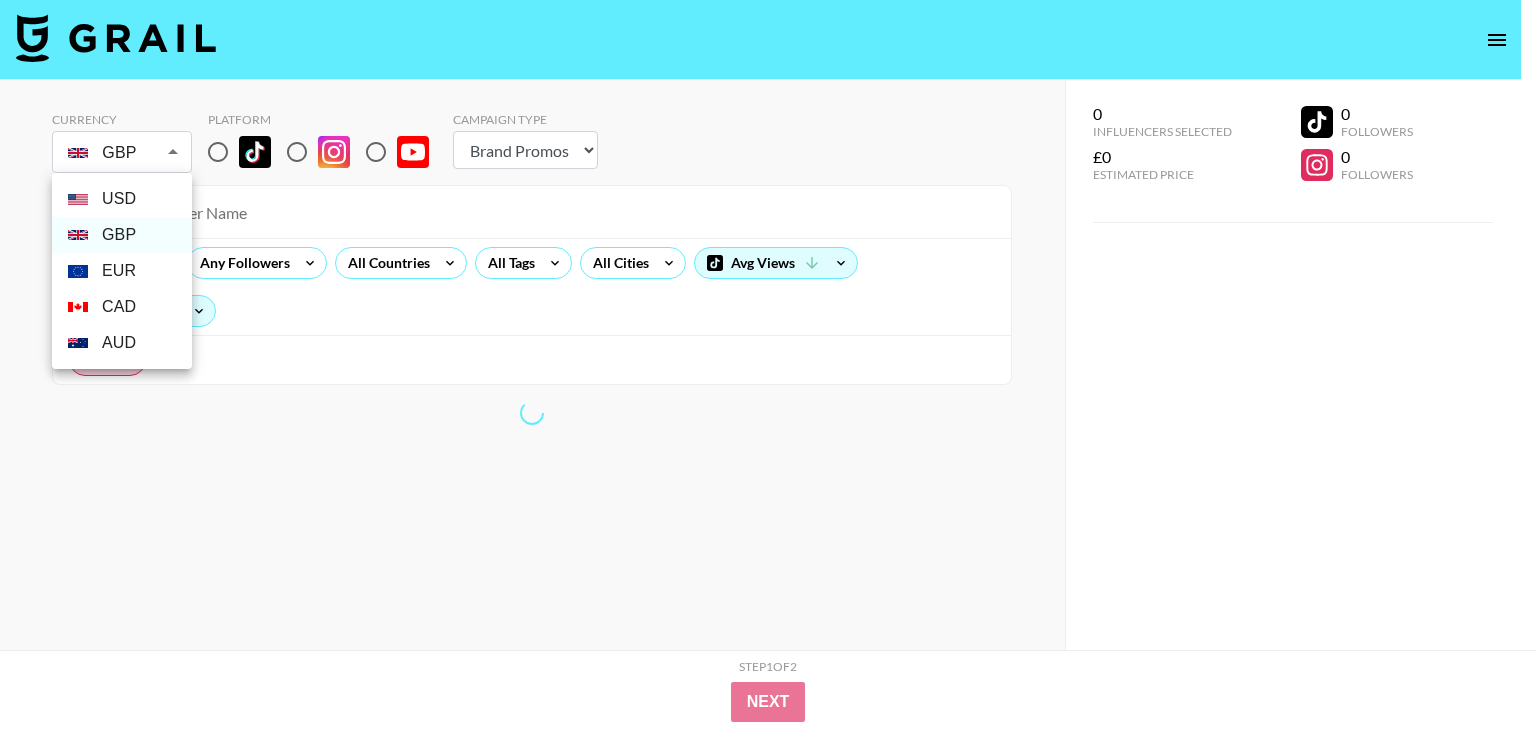 click at bounding box center [768, 365] 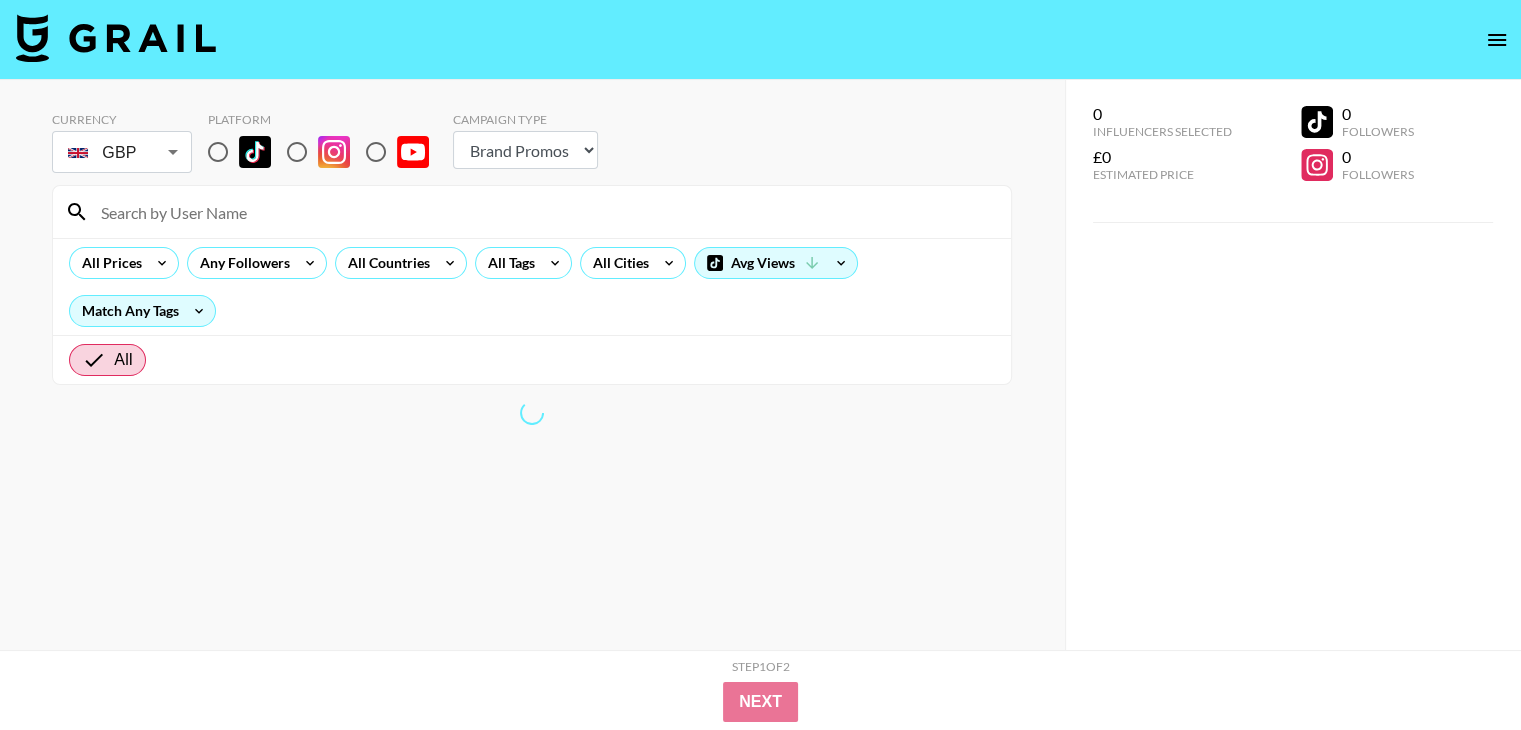 click at bounding box center (760, 40) 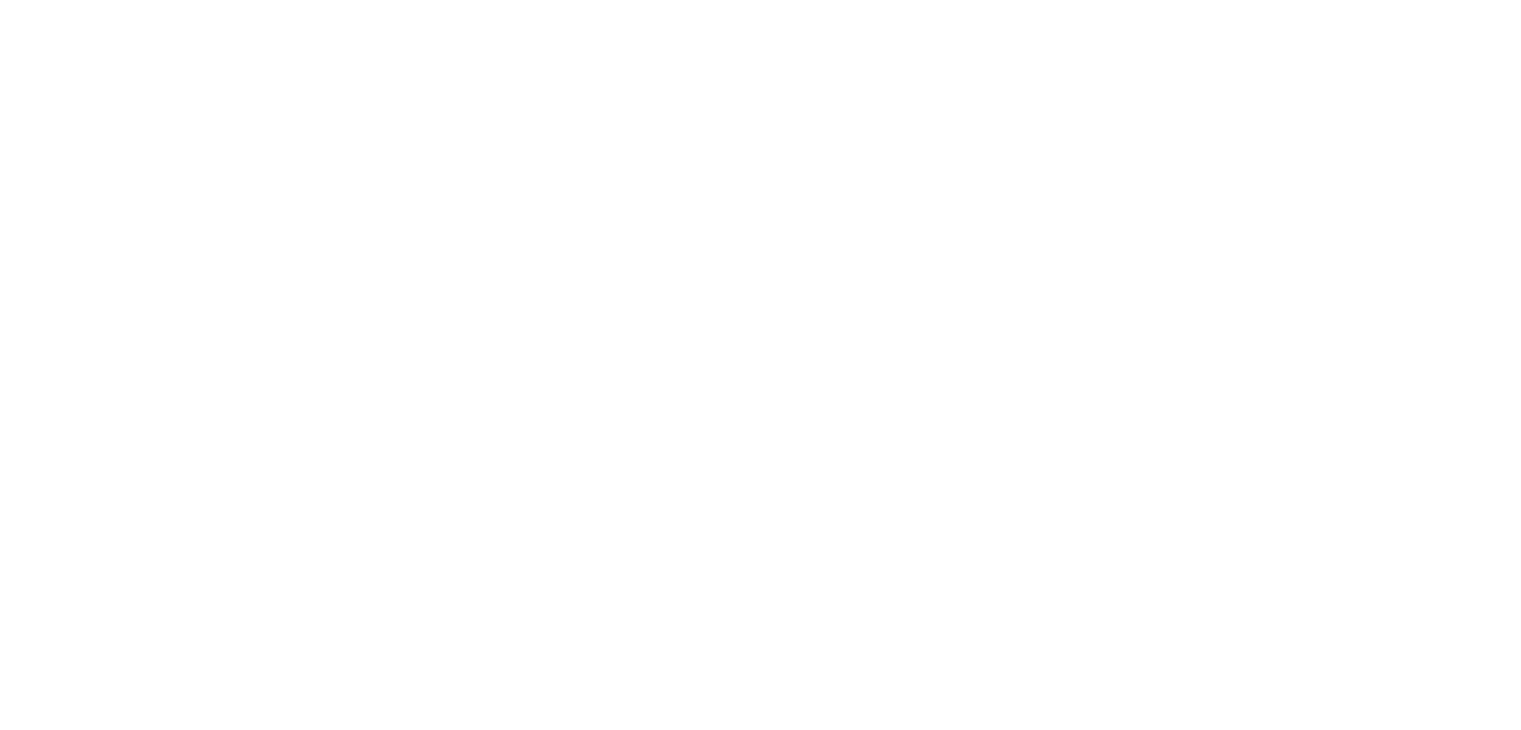 scroll, scrollTop: 0, scrollLeft: 0, axis: both 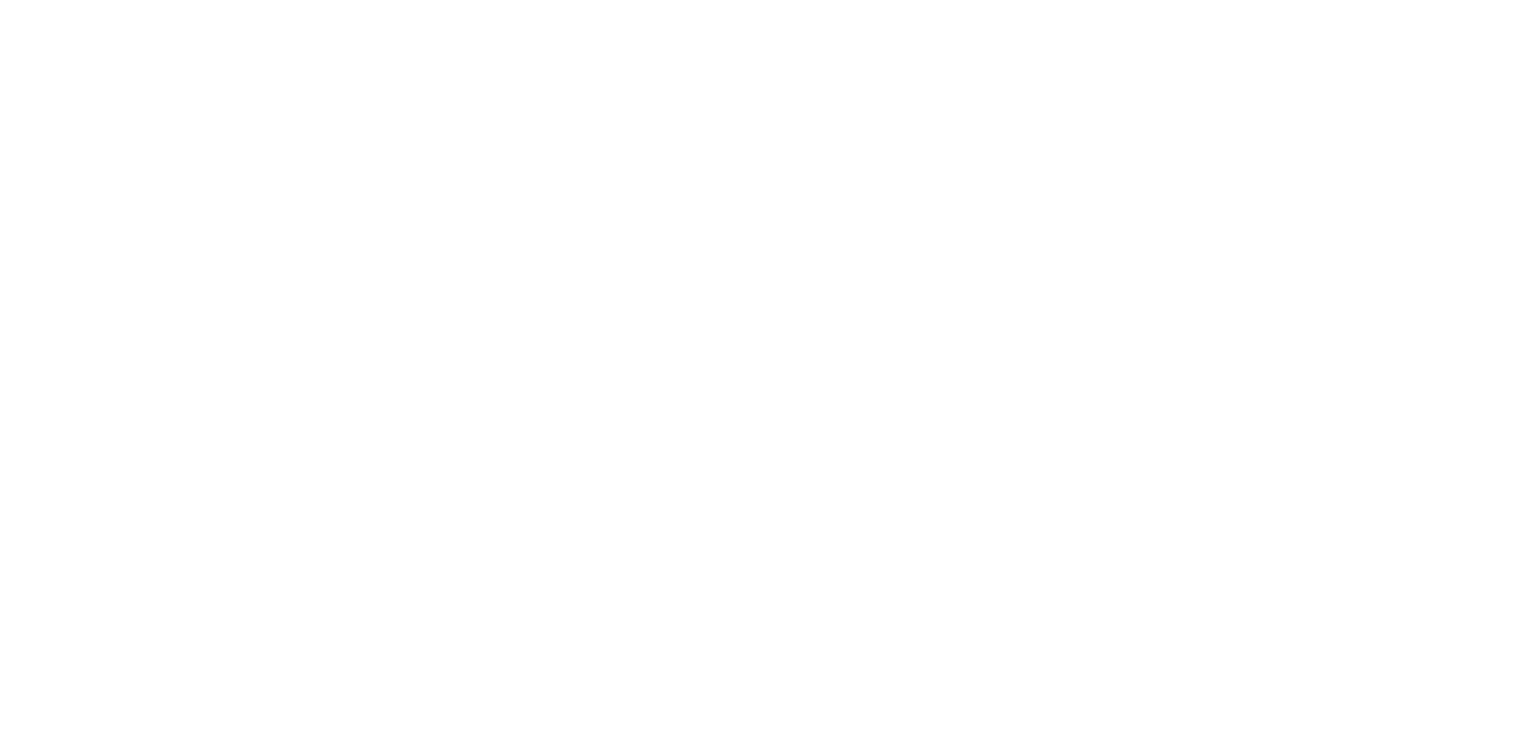 select on "Song" 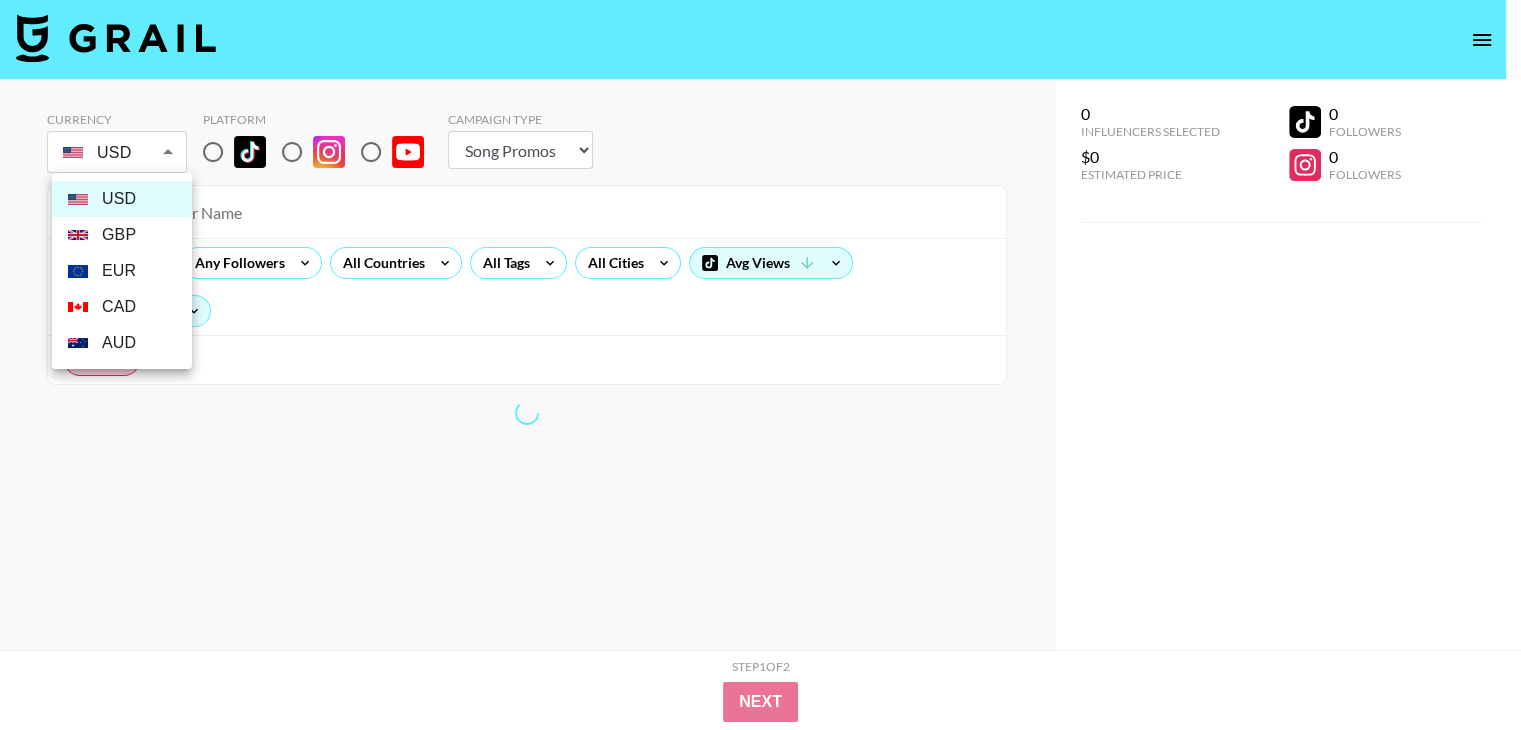 click on "Currency USD USD ​ Platform Campaign Type Choose Type... Song Promos Brand Promos All Prices Any Followers All Countries All Tags All Cities Avg Views Match Any Tags All 0 Influencers Selected $0 Estimated Price 0 Followers 0 Followers 0 Influencers Selected $0 Estimated Price 0 Followers 0 Followers Step  1  of  2 View  Summary Next v [DATE] © Grail Talent Terms USD GBP EUR CAD AUD" at bounding box center [760, 405] 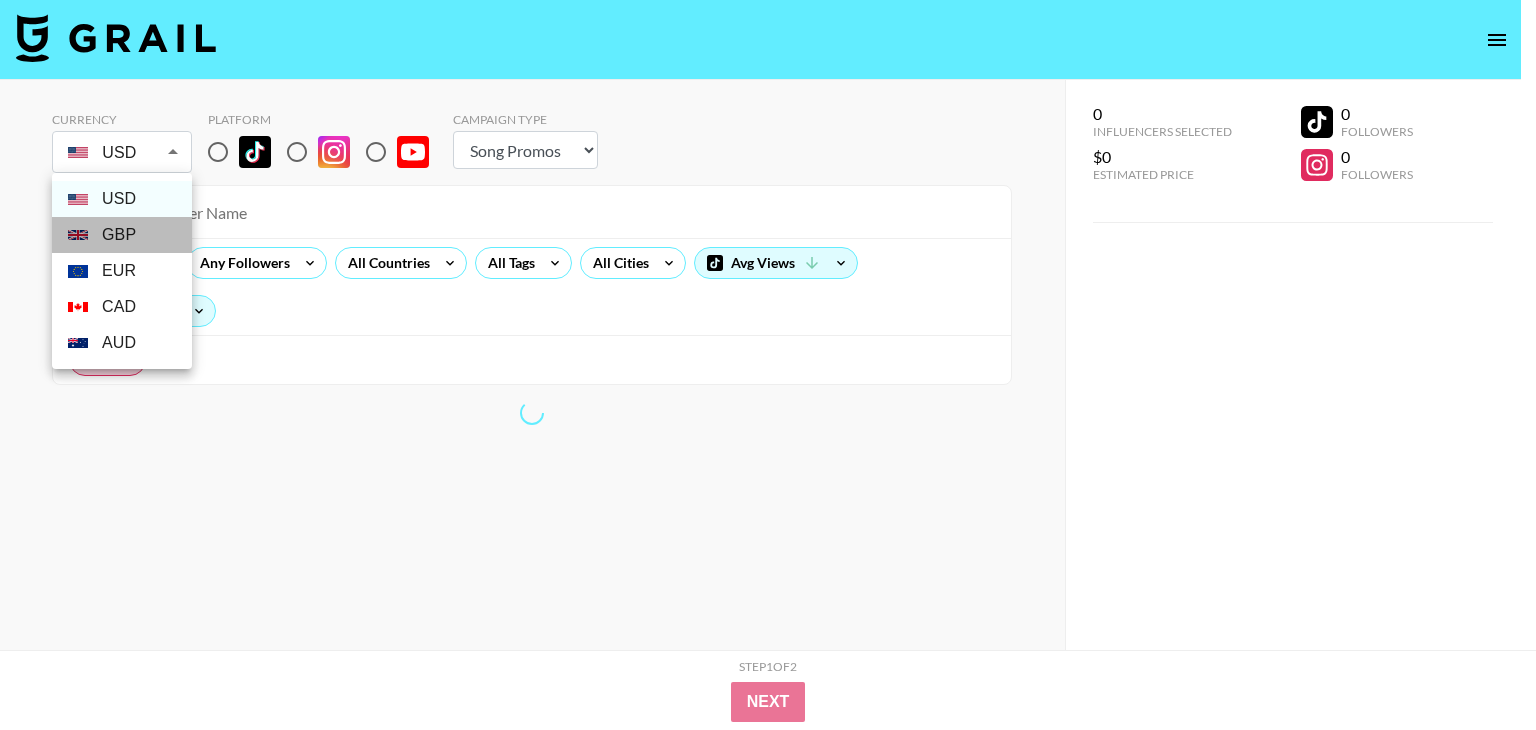 click on "GBP" at bounding box center (122, 235) 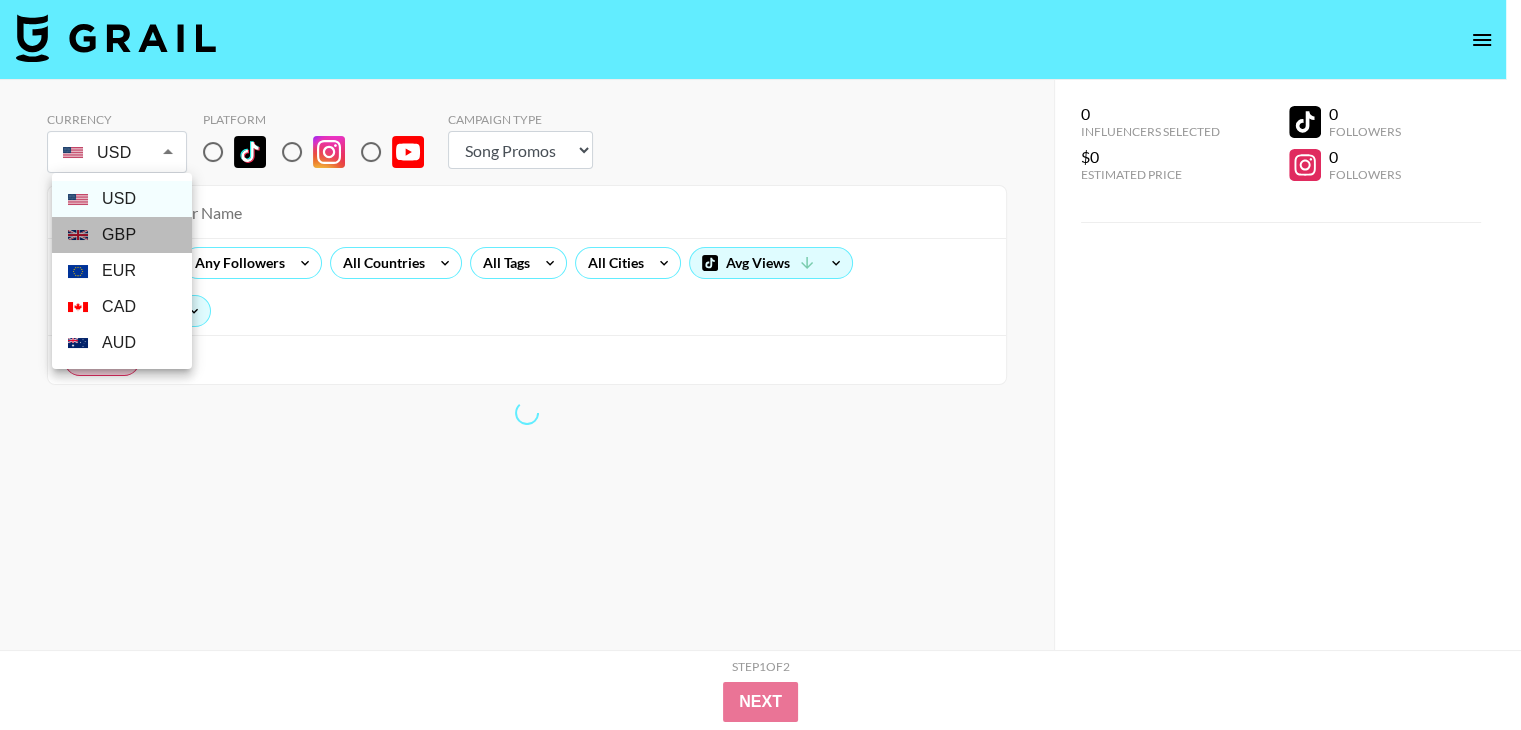 type on "GBP" 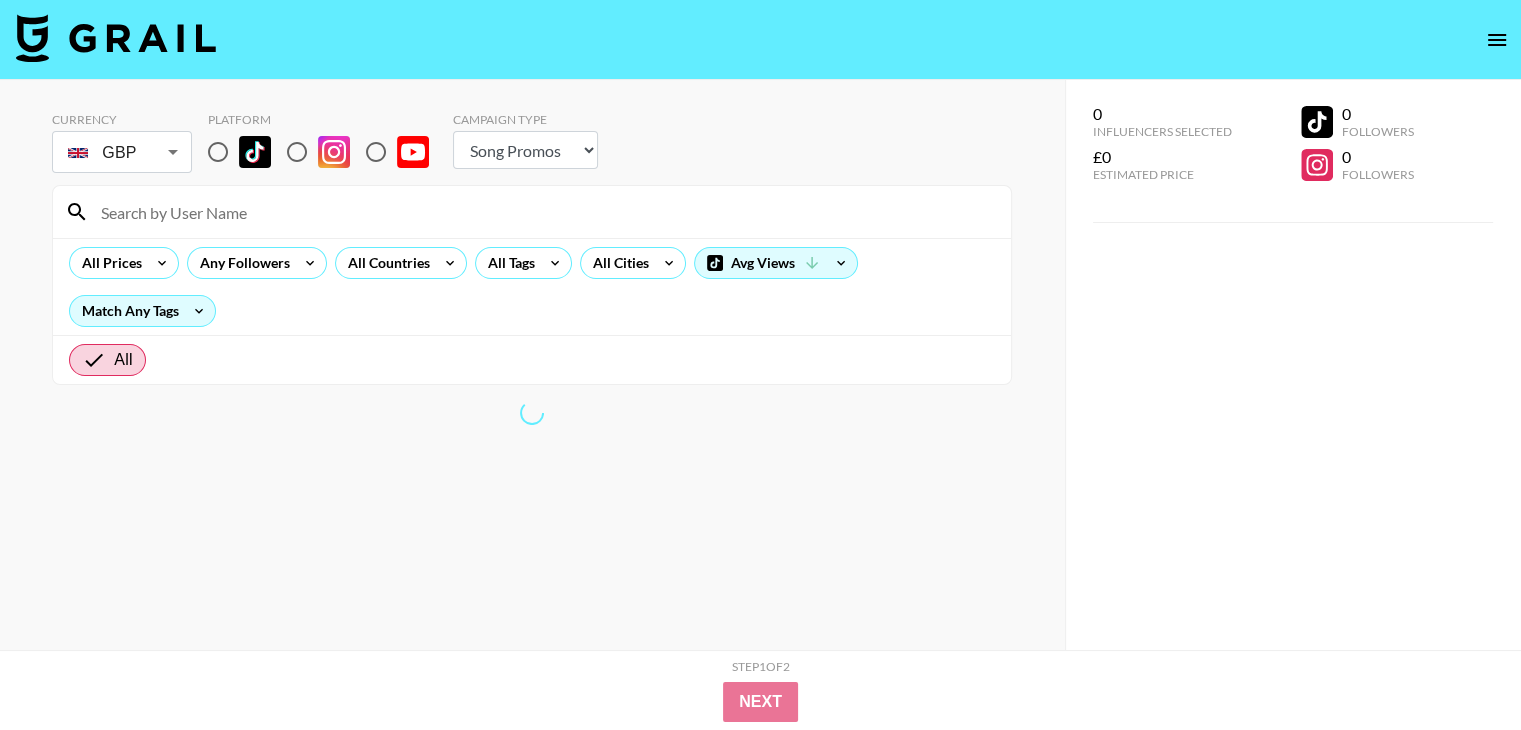 click on "Choose Type... Song Promos Brand Promos" at bounding box center [525, 150] 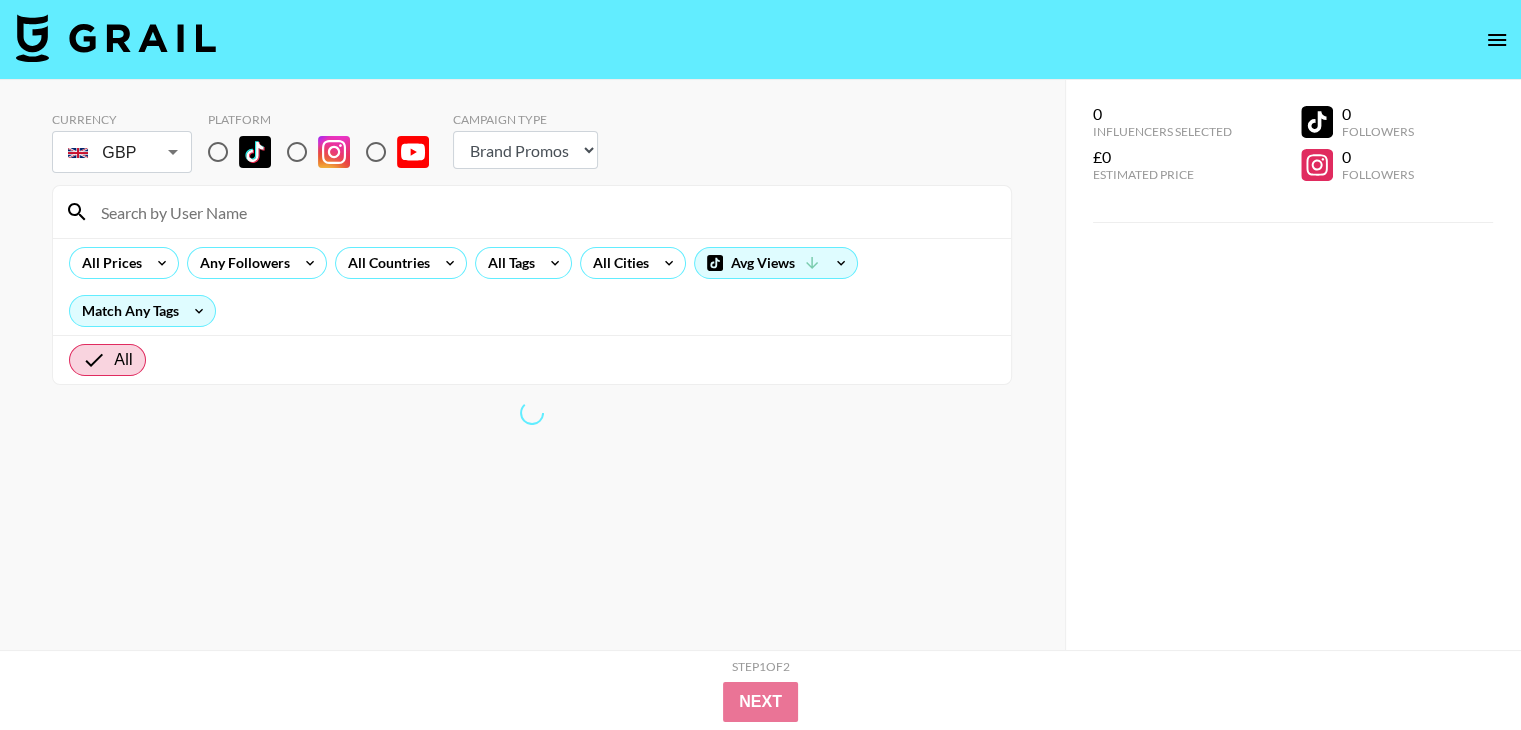 click on "Choose Type... Song Promos Brand Promos" at bounding box center [525, 150] 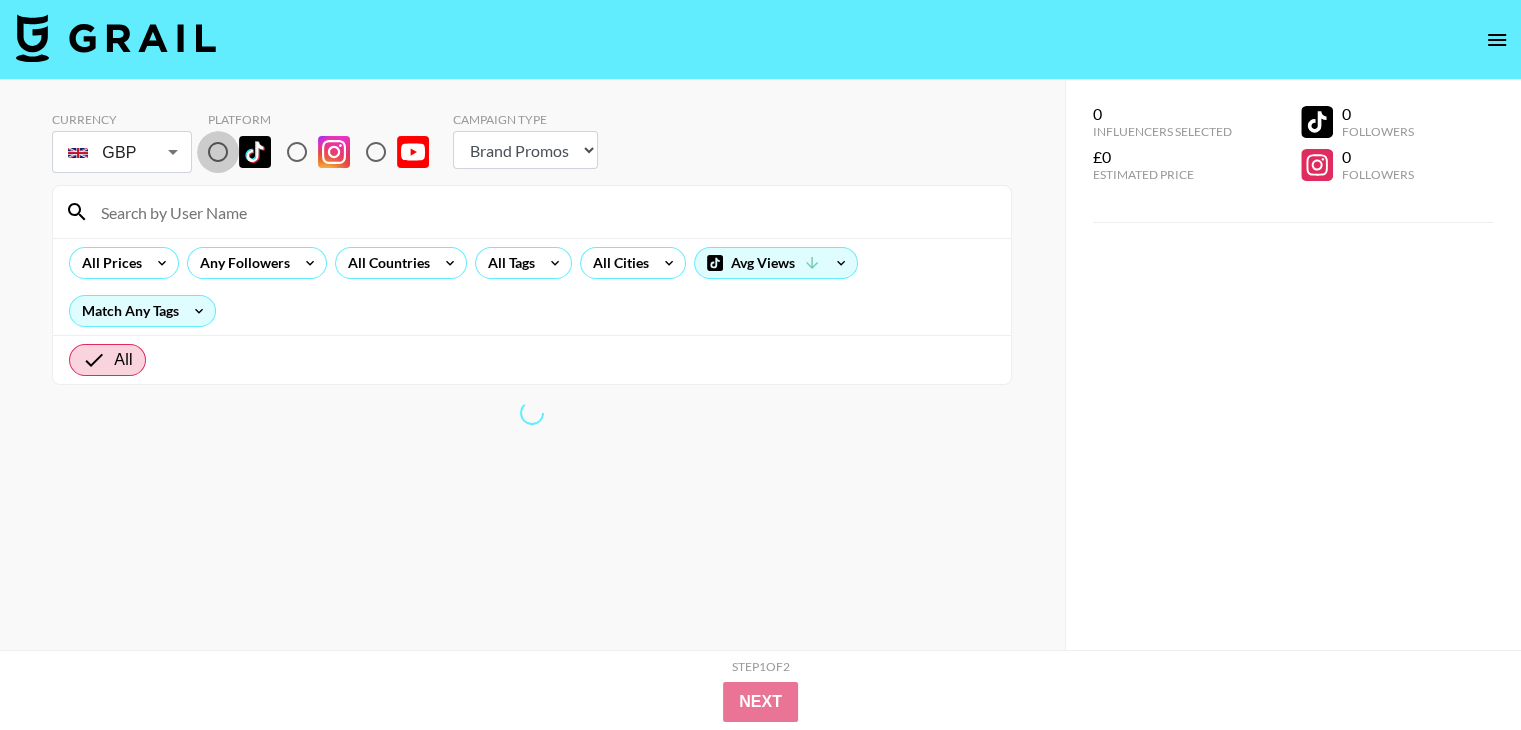 click at bounding box center [218, 152] 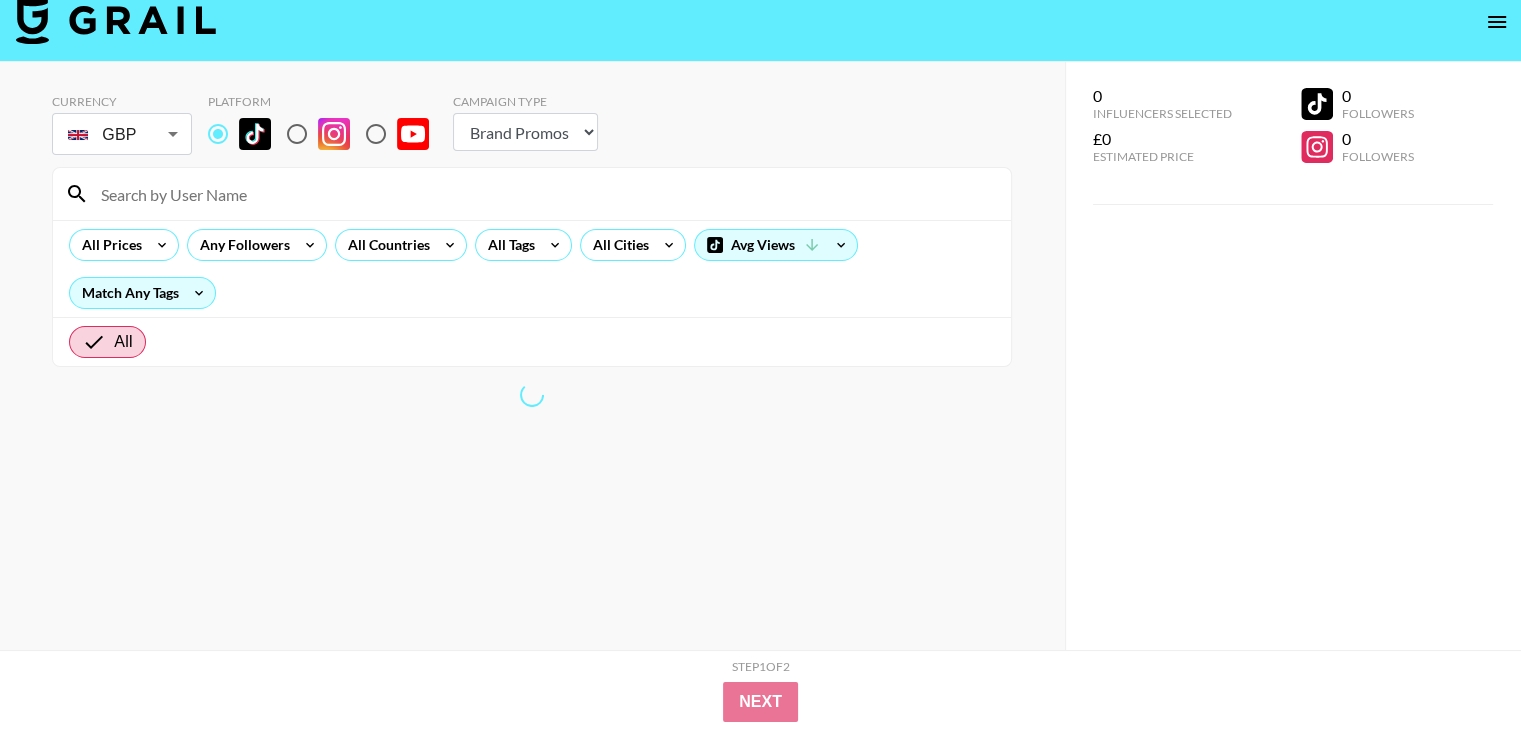 scroll, scrollTop: 0, scrollLeft: 0, axis: both 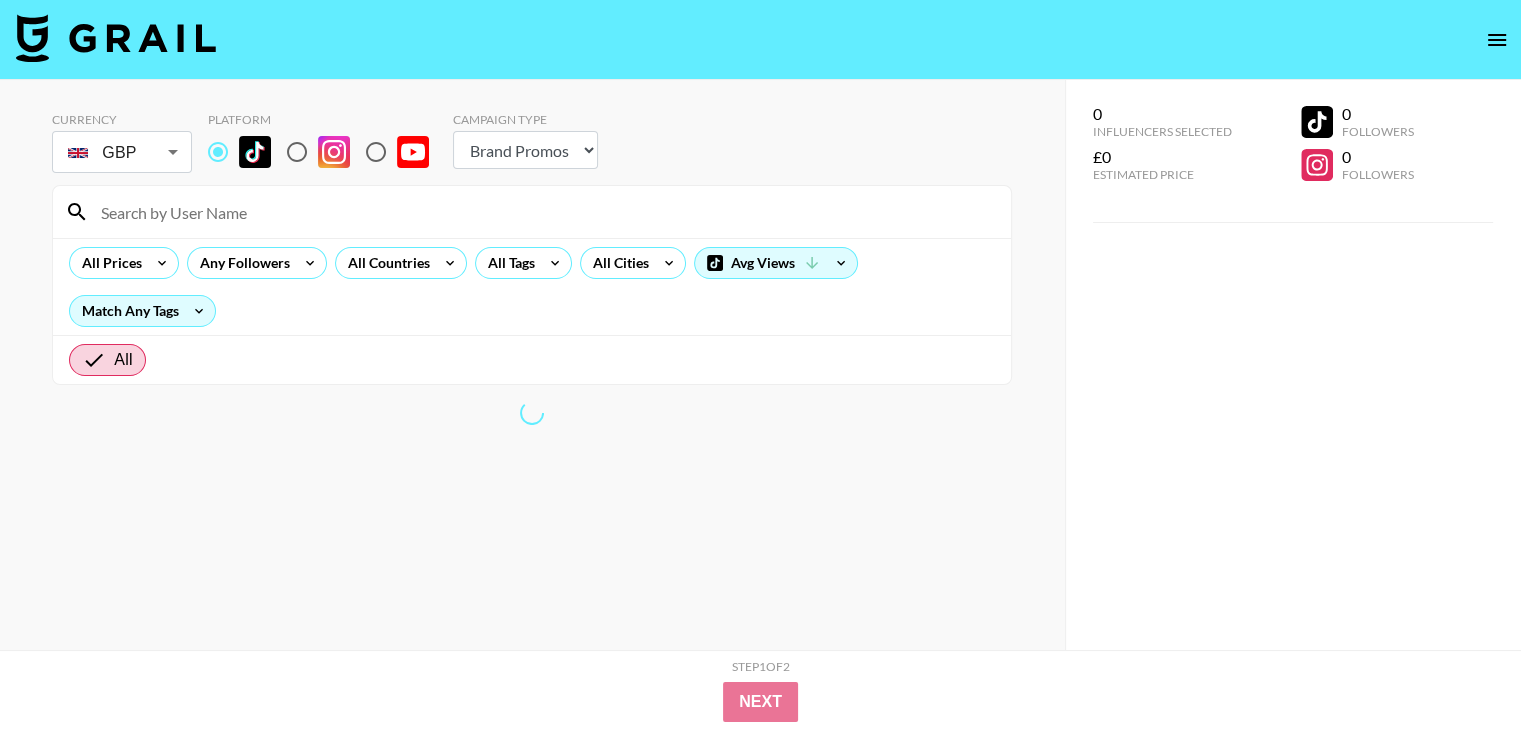 click on "Next" at bounding box center [761, 702] 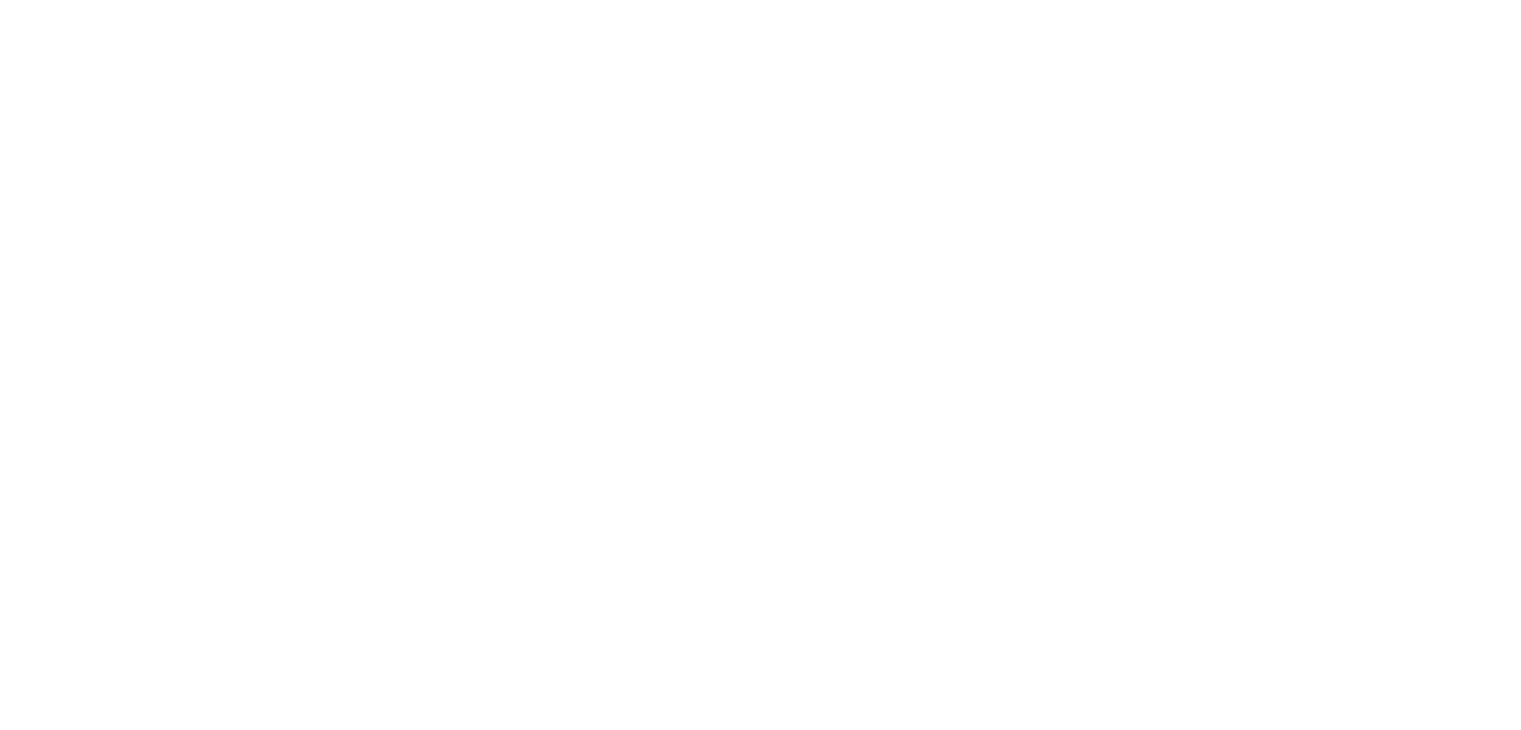 scroll, scrollTop: 0, scrollLeft: 0, axis: both 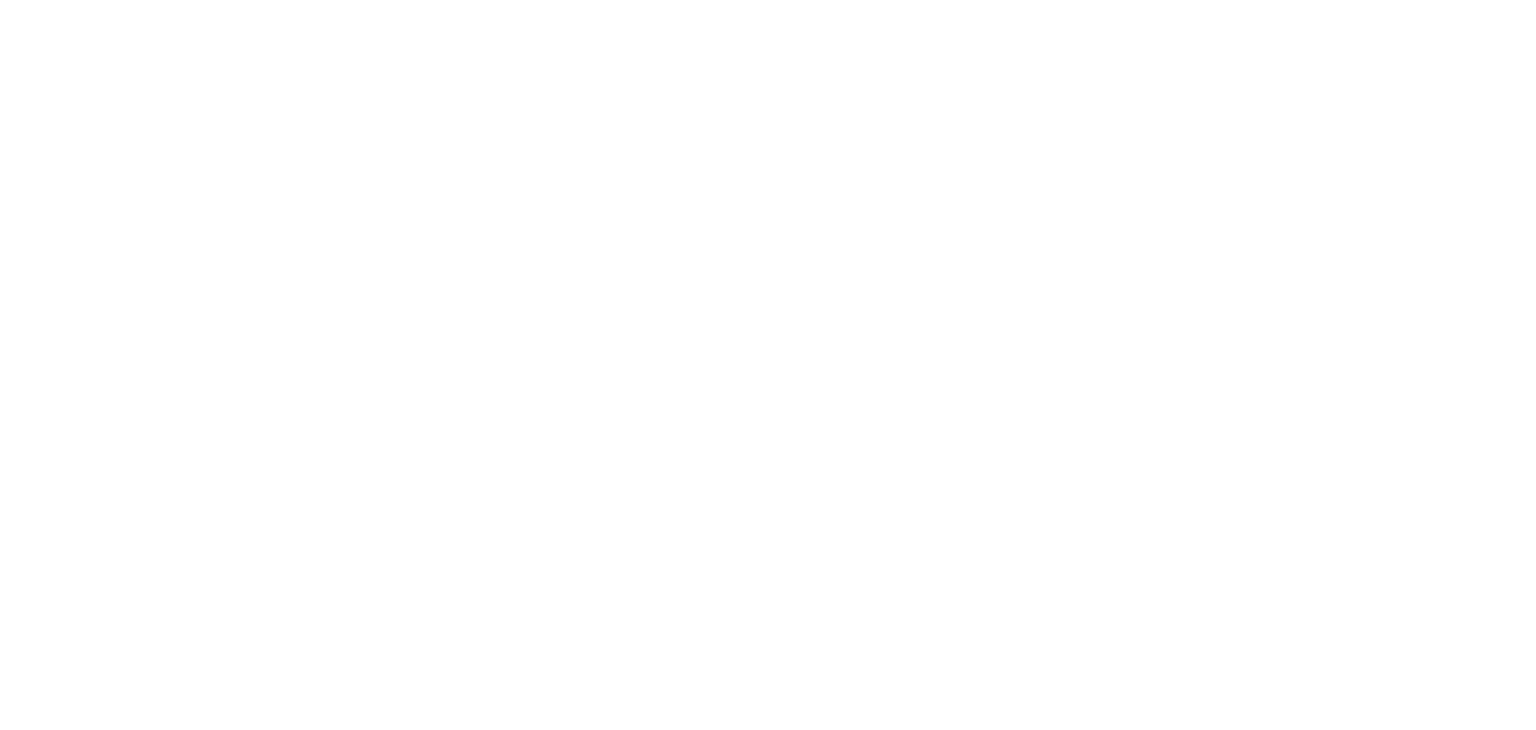 select on "Song" 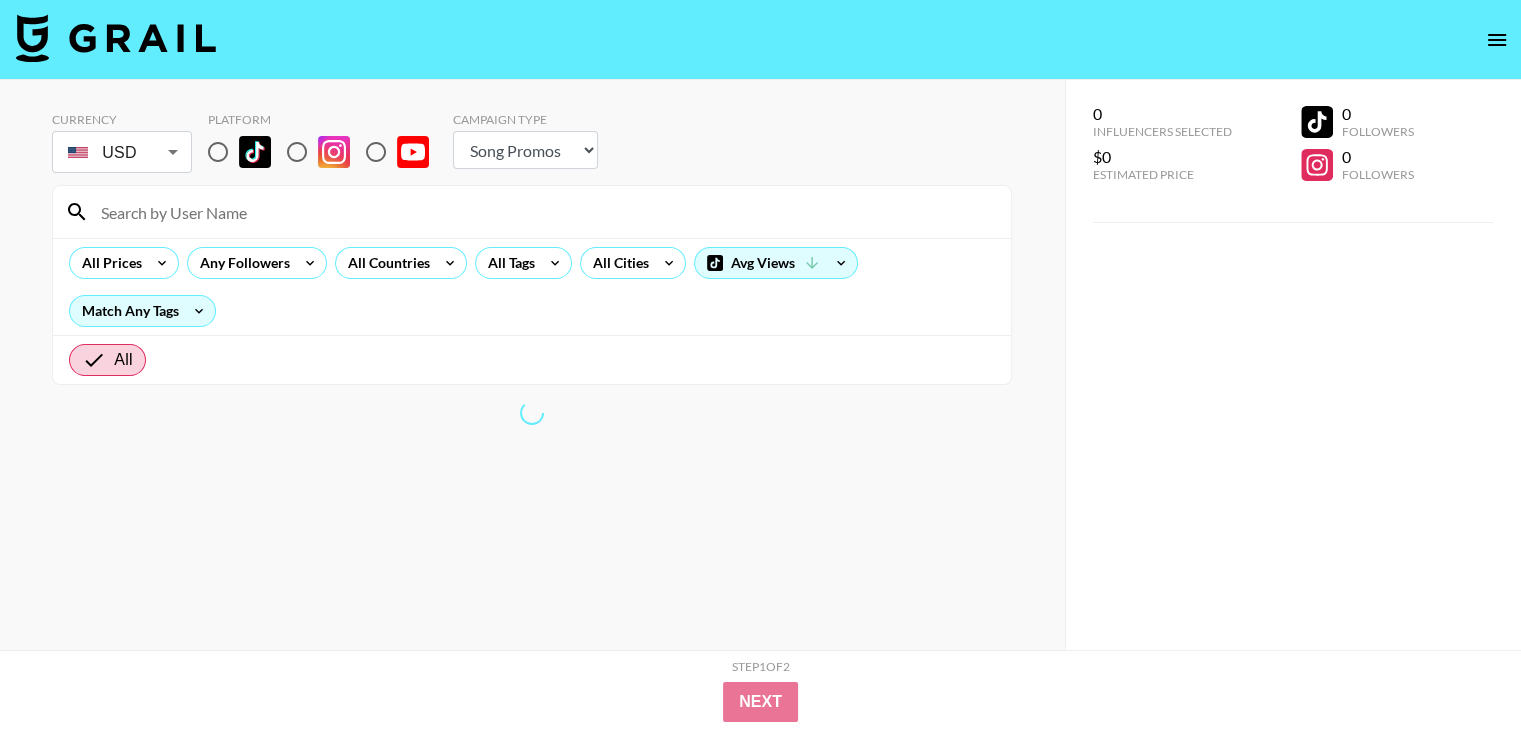 click on "Currency USD USD ​ Platform Campaign Type Choose Type... Song Promos Brand Promos All Prices Any Followers All Countries All Tags All Cities Avg Views Match Any Tags All 0 Influencers Selected $0 Estimated Price 0 Followers 0 Followers 0 Influencers Selected $0 Estimated Price 0 Followers 0 Followers Step  1  of  2 View  Summary Next v 1.7.98 © Grail Talent Terms" at bounding box center [760, 405] 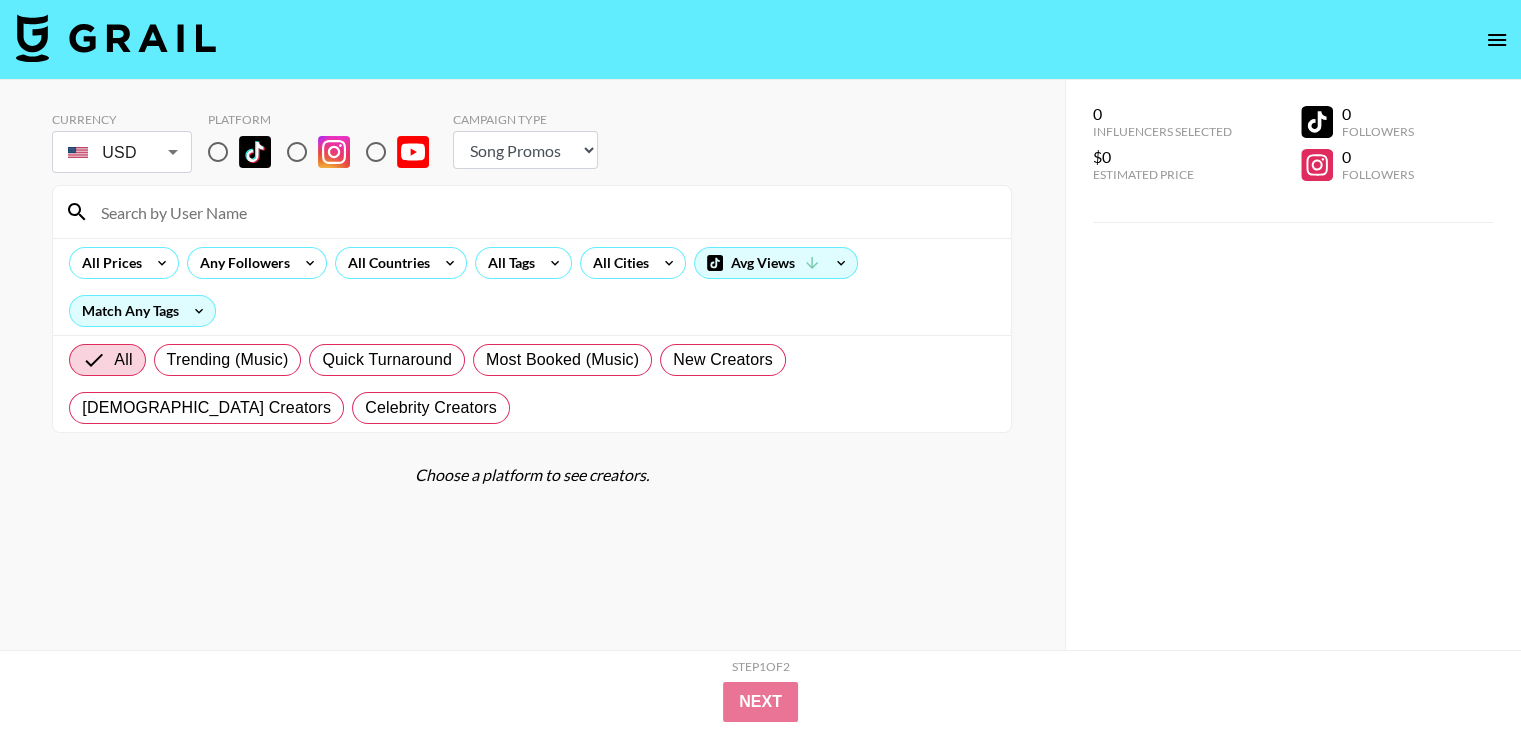 click at bounding box center (218, 152) 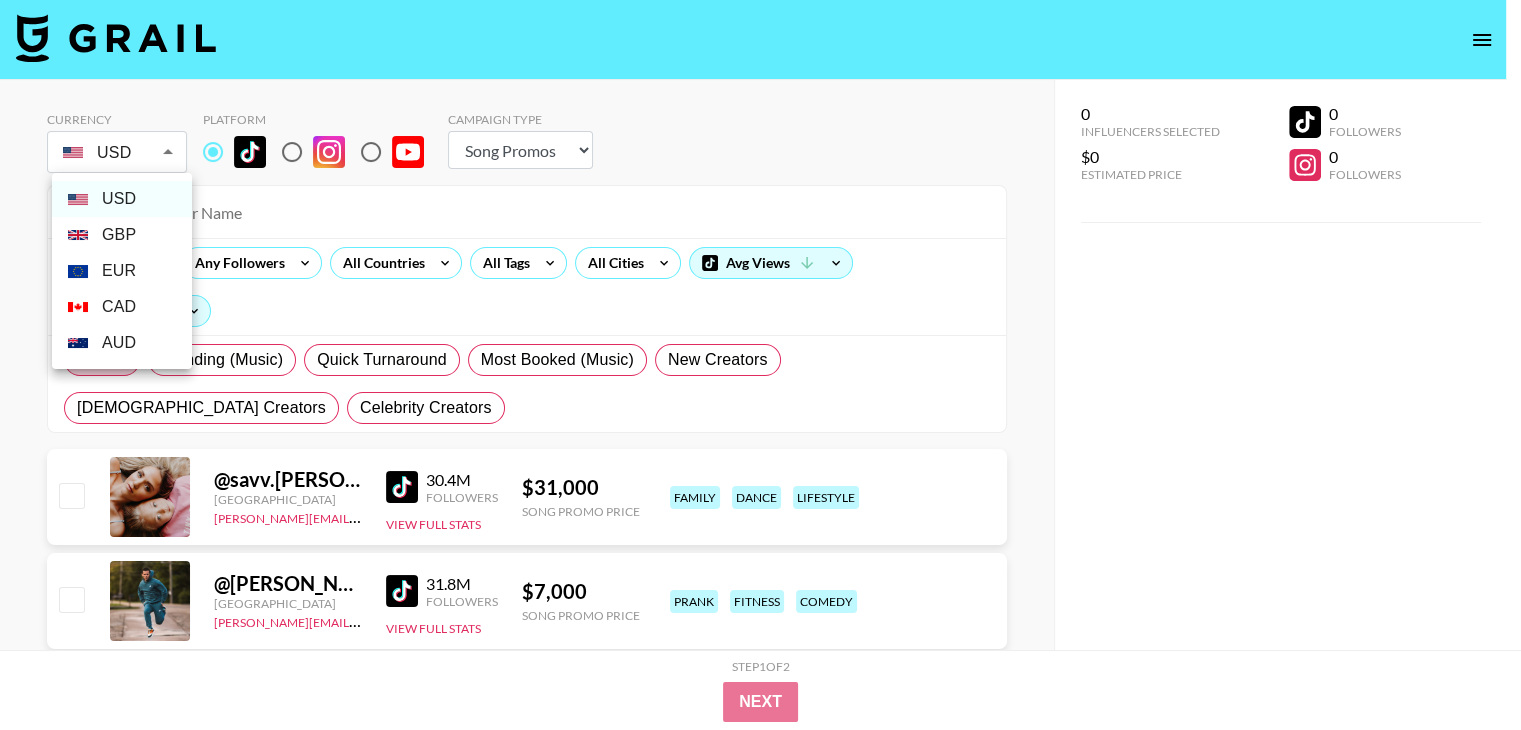 click on "Currency USD USD ​ Platform Campaign Type Choose Type... Song Promos Brand Promos All Prices Any Followers All Countries All Tags All Cities Avg Views Match Any Tags All Trending (Music) Quick Turnaround Most Booked (Music) New Creators LGBTQIA+ Creators Celebrity Creators @ savv.labrant United States pete@grail-talent.com 30.4M Followers View Full Stats   $ 31,000 Song Promo Price family dance lifestyle @ daniel.labelle United States Brent@grail-talent.com 31.8M Followers View Full Stats   $ 7,000 Song Promo Price prank fitness comedy @ swa9in Canada max@grail-talent.com 2.8M Followers View Full Stats   $ 500 Song Promo Price comedy skits @ brookemonk_ United States denver@grail-talent.com 39.7M Followers View Full Stats   $ 15,000 Song Promo Price family @ madisonbeer United States chris@grail-talent.com 20.5M Followers View Full Stats   $ 12,000 Song Promo Price music lipsync makeup & beauty @ iamferv Chile daba@grail-talent.com 44.8M Followers View Full Stats   $ 9,000 Song Promo Price dance fashion @" at bounding box center (760, 630073) 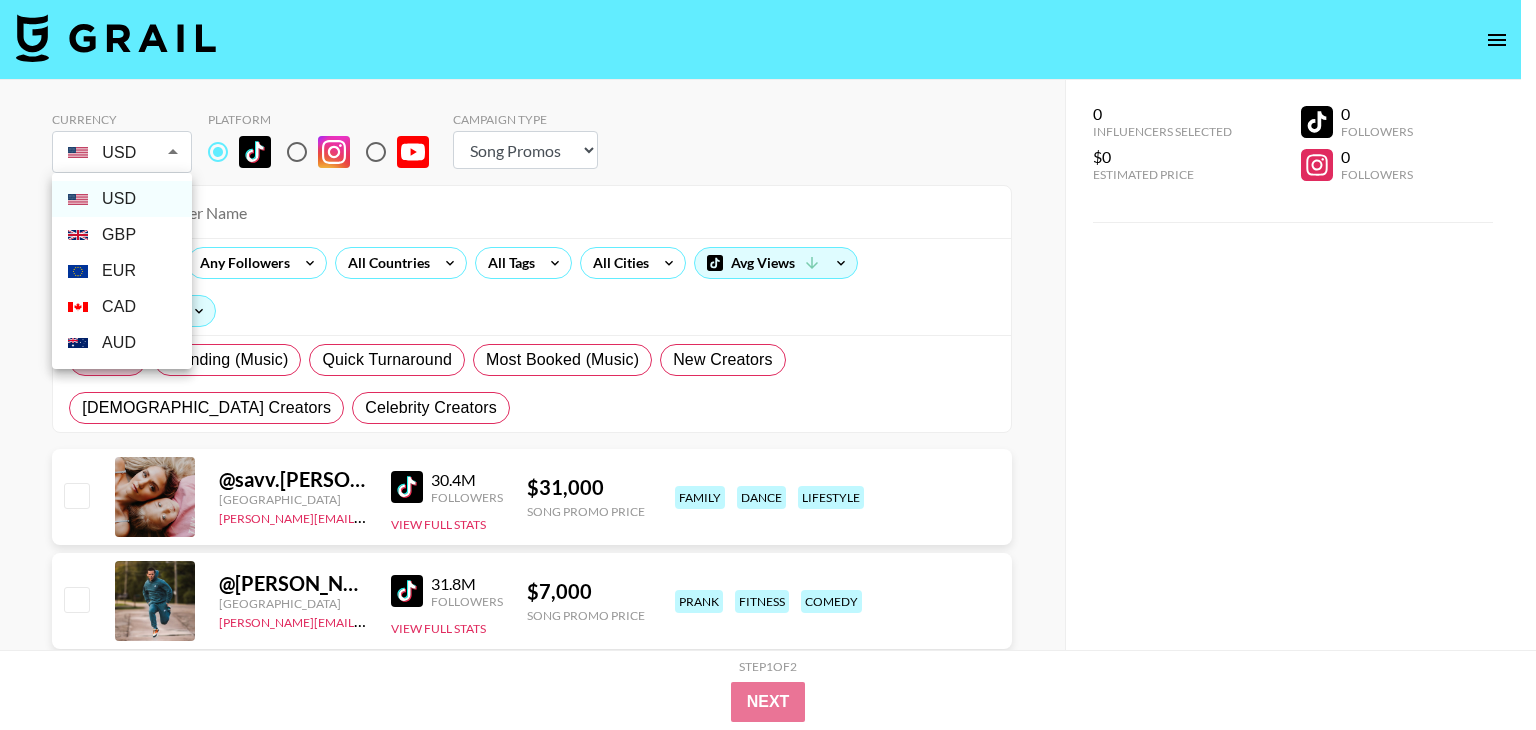 click on "GBP" at bounding box center (122, 235) 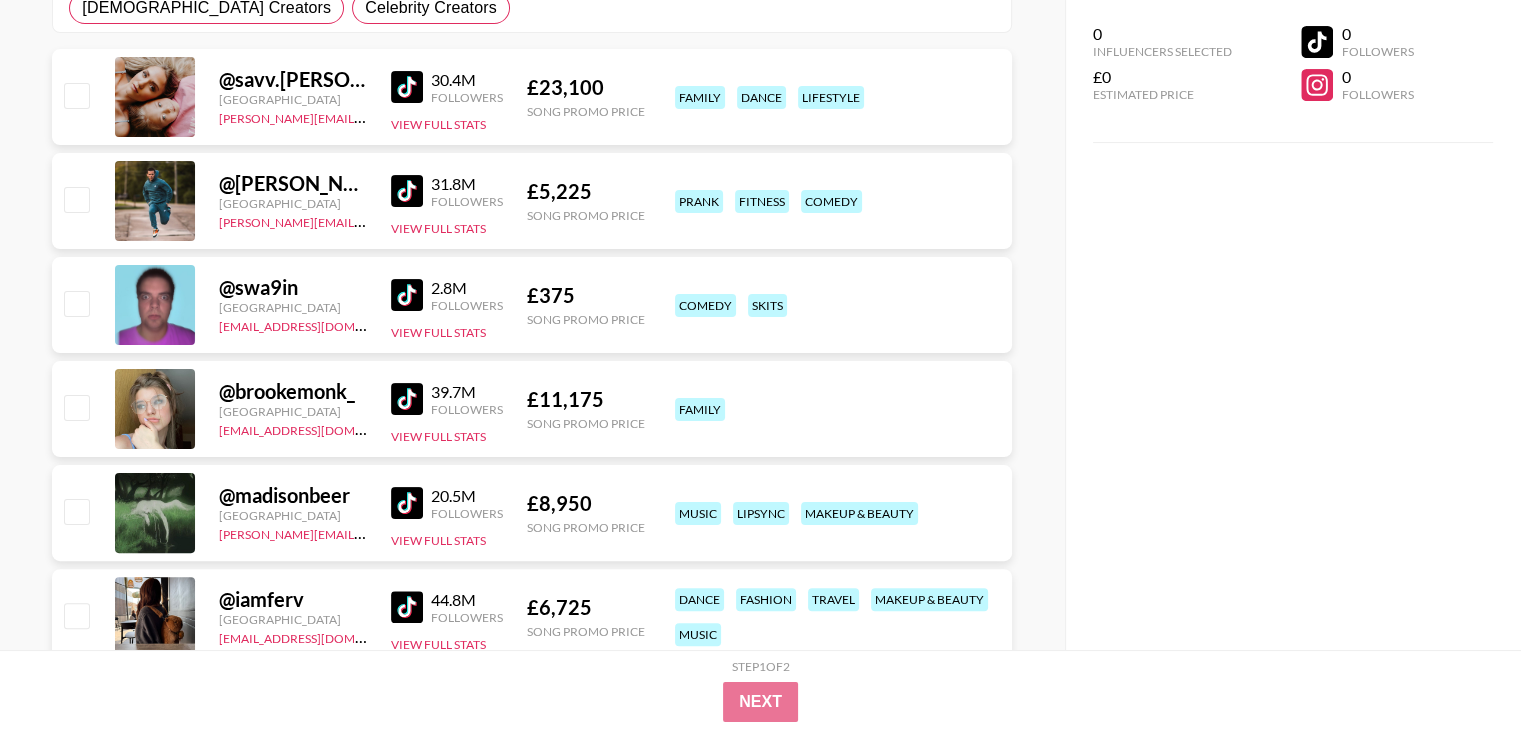 scroll, scrollTop: 800, scrollLeft: 0, axis: vertical 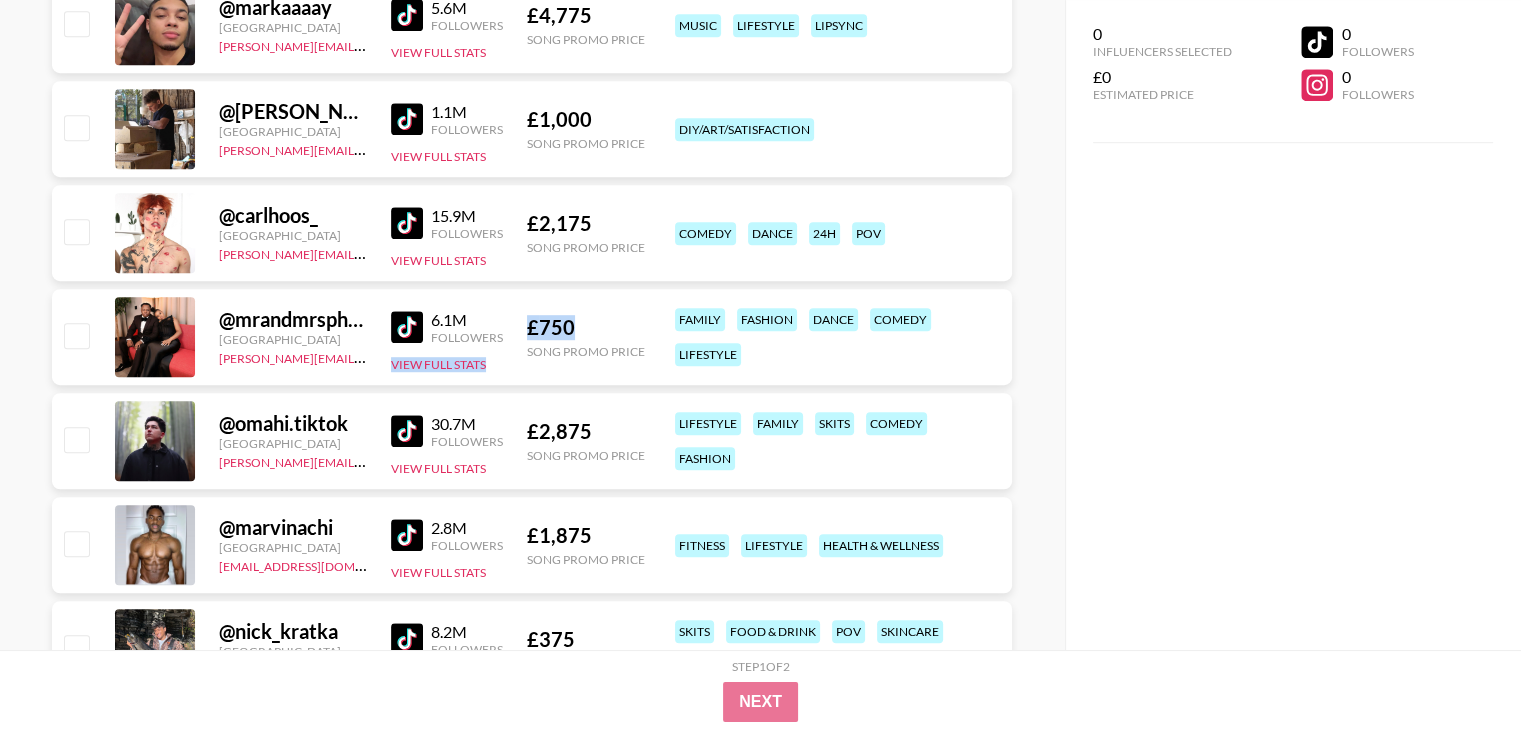 drag, startPoint x: 576, startPoint y: 331, endPoint x: 512, endPoint y: 331, distance: 64 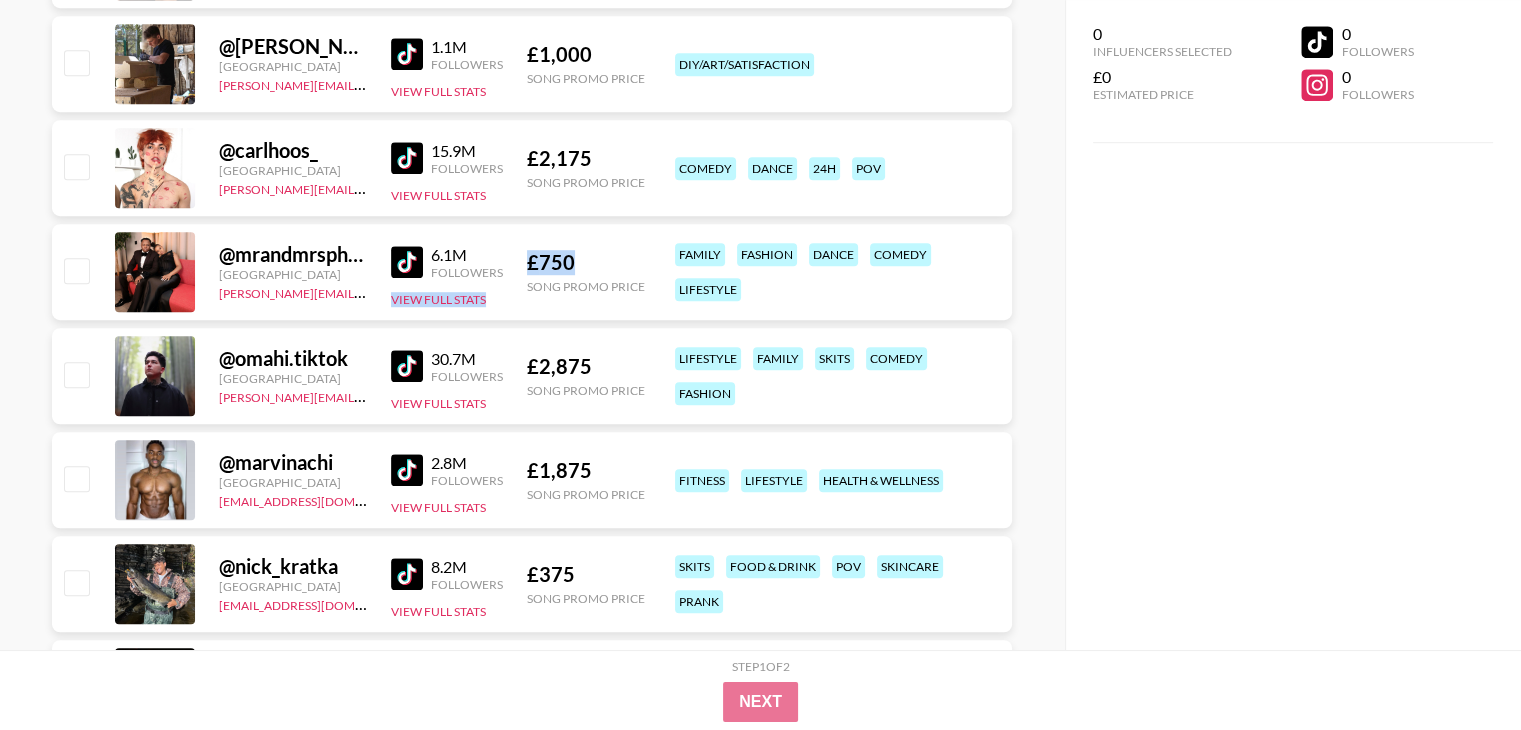 scroll, scrollTop: 1300, scrollLeft: 0, axis: vertical 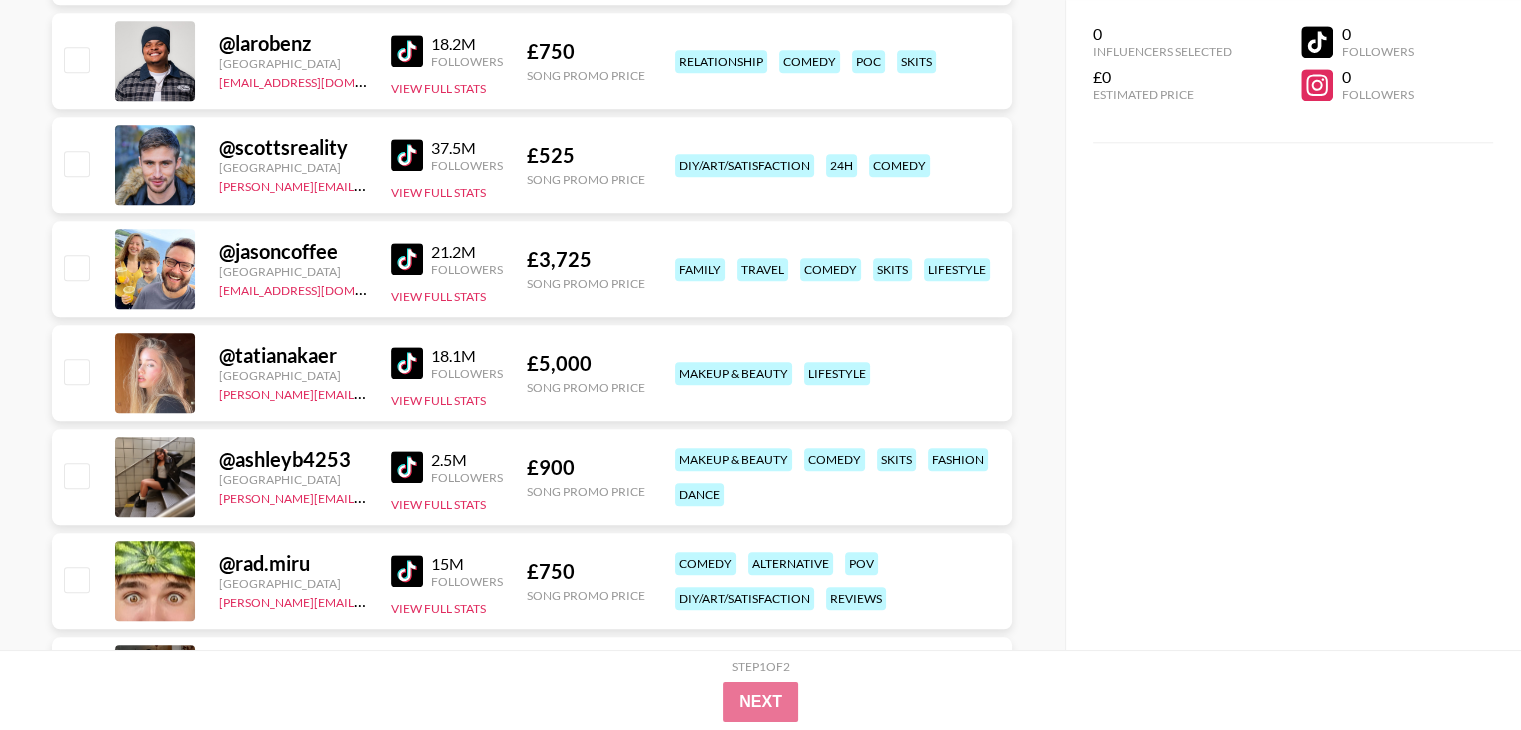 click at bounding box center (407, 259) 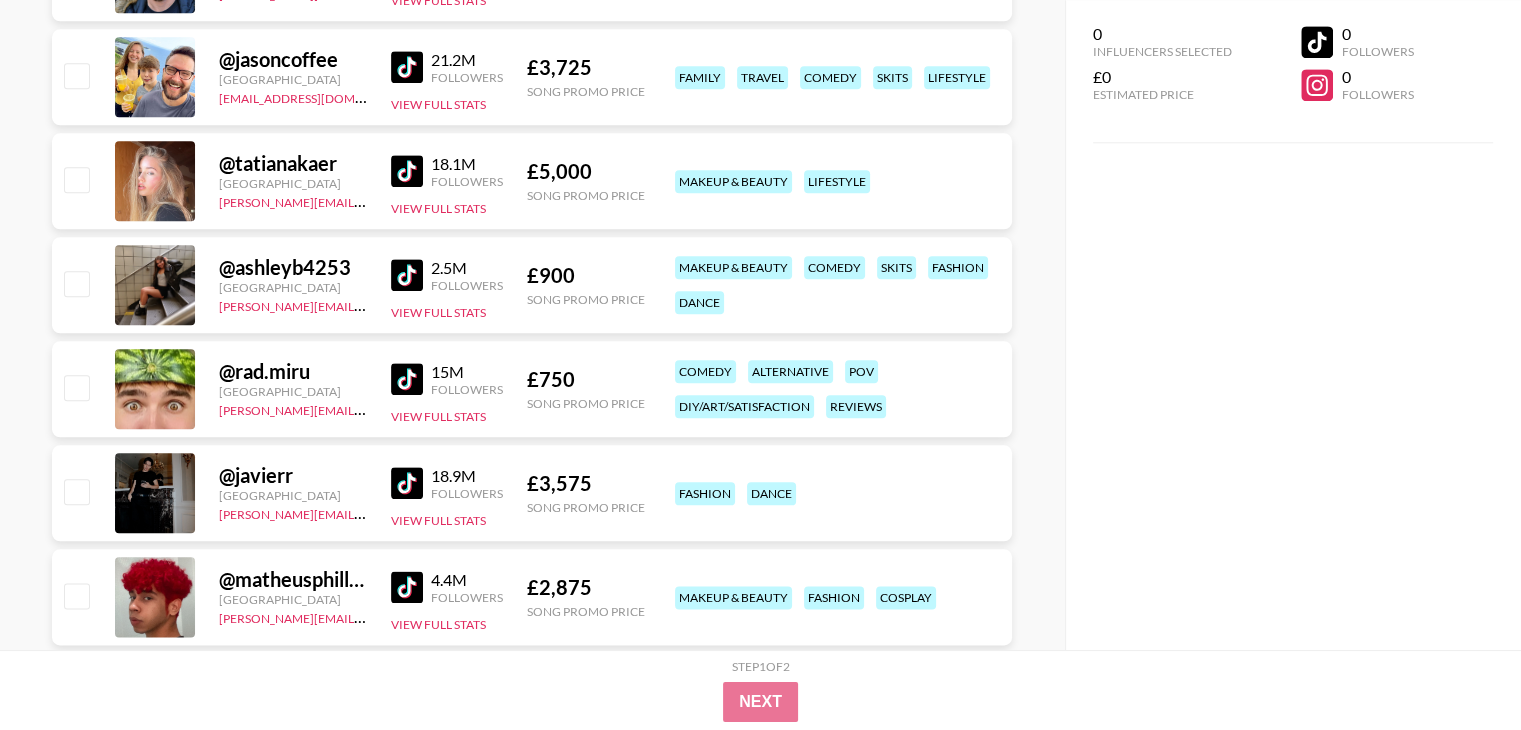 scroll, scrollTop: 2300, scrollLeft: 0, axis: vertical 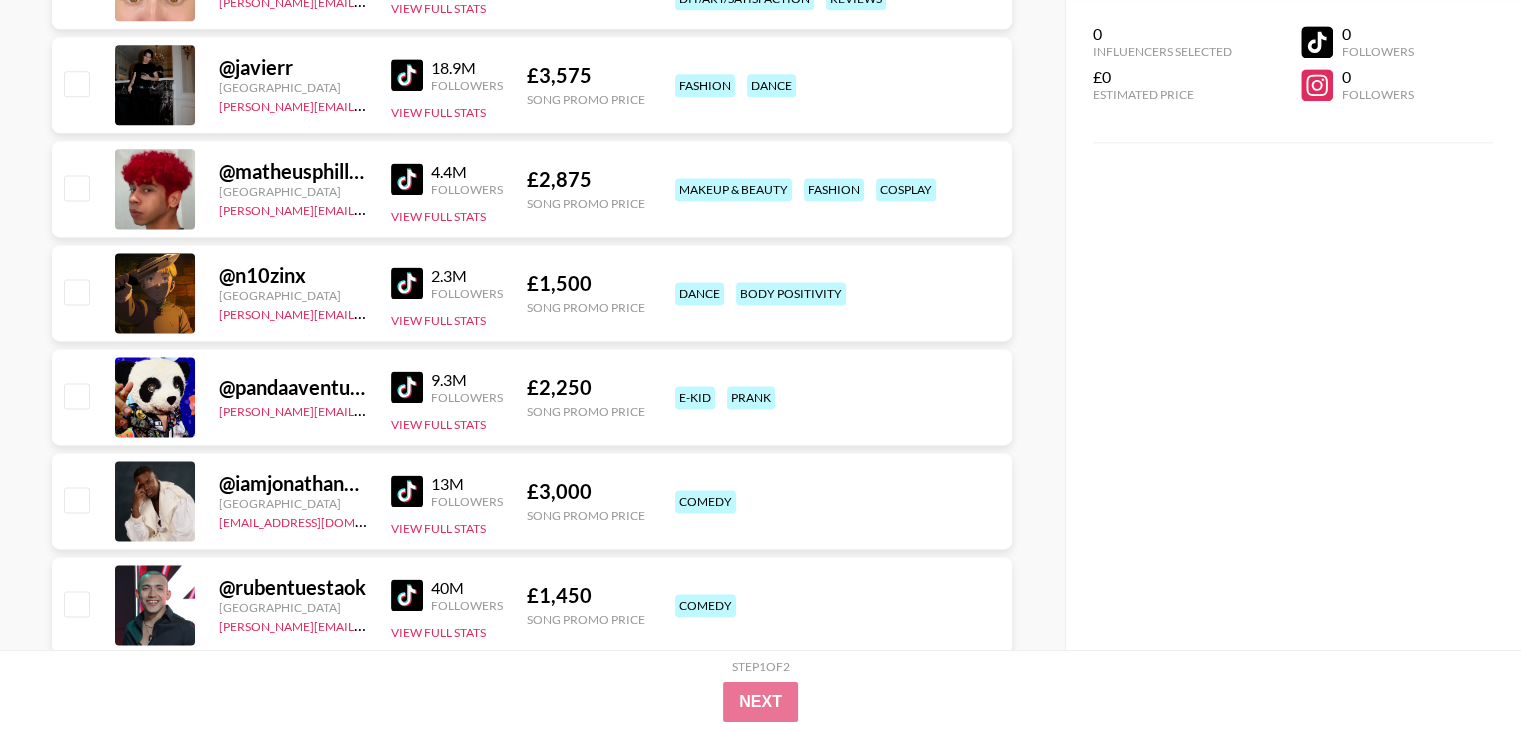 drag, startPoint x: 403, startPoint y: 376, endPoint x: 764, endPoint y: 500, distance: 381.70276 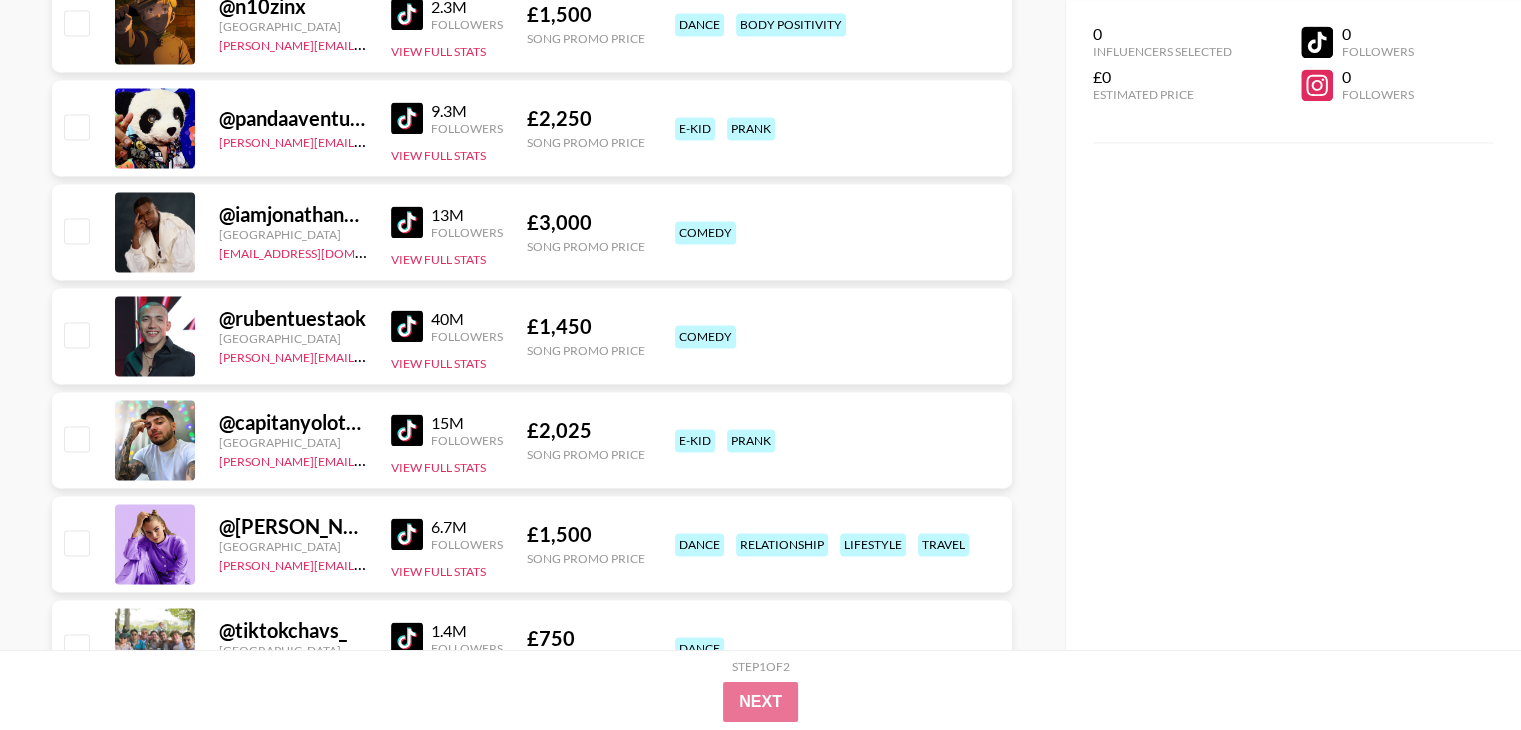 scroll, scrollTop: 3000, scrollLeft: 0, axis: vertical 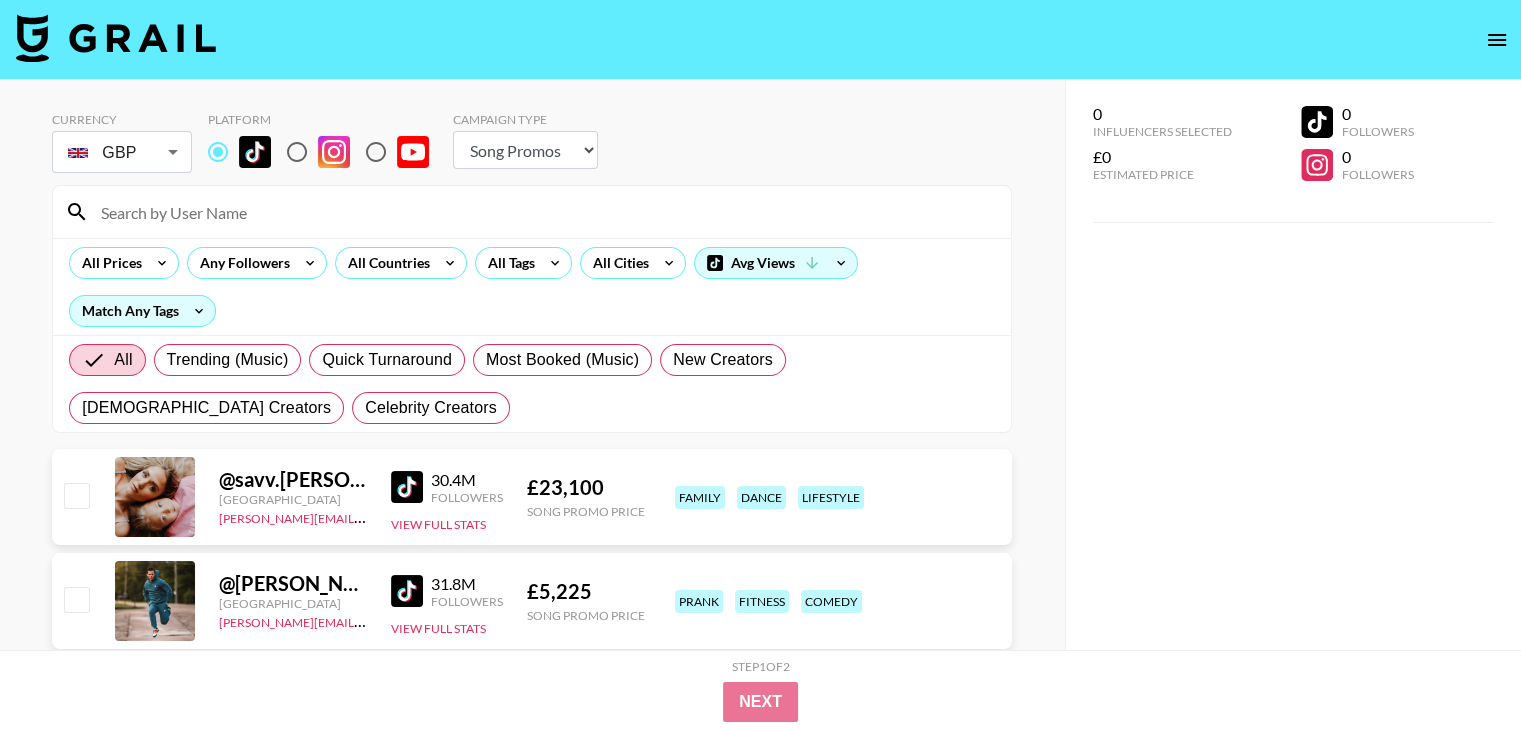 click on "Currency GBP GBP ​ Platform Campaign Type Choose Type... Song Promos Brand Promos All Prices Any Followers All Countries All Tags All Cities Avg Views Match Any Tags All Trending (Music) Quick Turnaround Most Booked (Music) New Creators LGBTQIA+ Creators Celebrity Creators @ savv.labrant United States pete@grail-talent.com 30.4M Followers View Full Stats   £ 23,100 Song Promo Price family dance lifestyle @ daniel.labelle United States Brent@grail-talent.com 31.8M Followers View Full Stats   £ 5,225 Song Promo Price prank fitness comedy @ swa9in Canada max@grail-talent.com 2.8M Followers View Full Stats   £ 375 Song Promo Price comedy skits @ brookemonk_ United States denver@grail-talent.com 39.7M Followers View Full Stats   £ 11,175 Song Promo Price family @ madisonbeer United States chris@grail-talent.com 20.5M Followers View Full Stats   £ 8,950 Song Promo Price music lipsync makeup & beauty @ iamferv Chile daba@grail-talent.com 44.8M Followers View Full Stats   £ 6,725 Song Promo Price dance travel" at bounding box center [760, 624863] 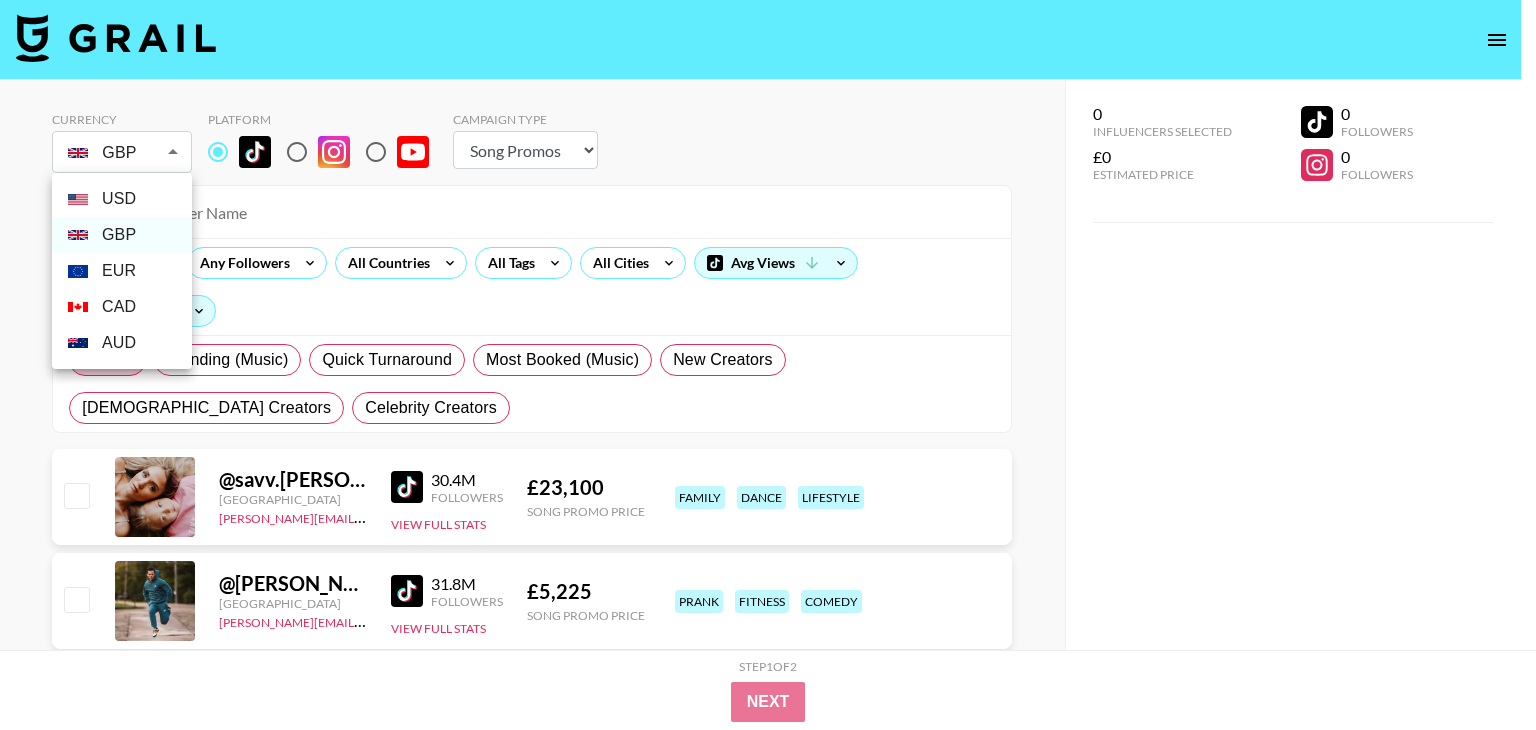 click at bounding box center (768, 365) 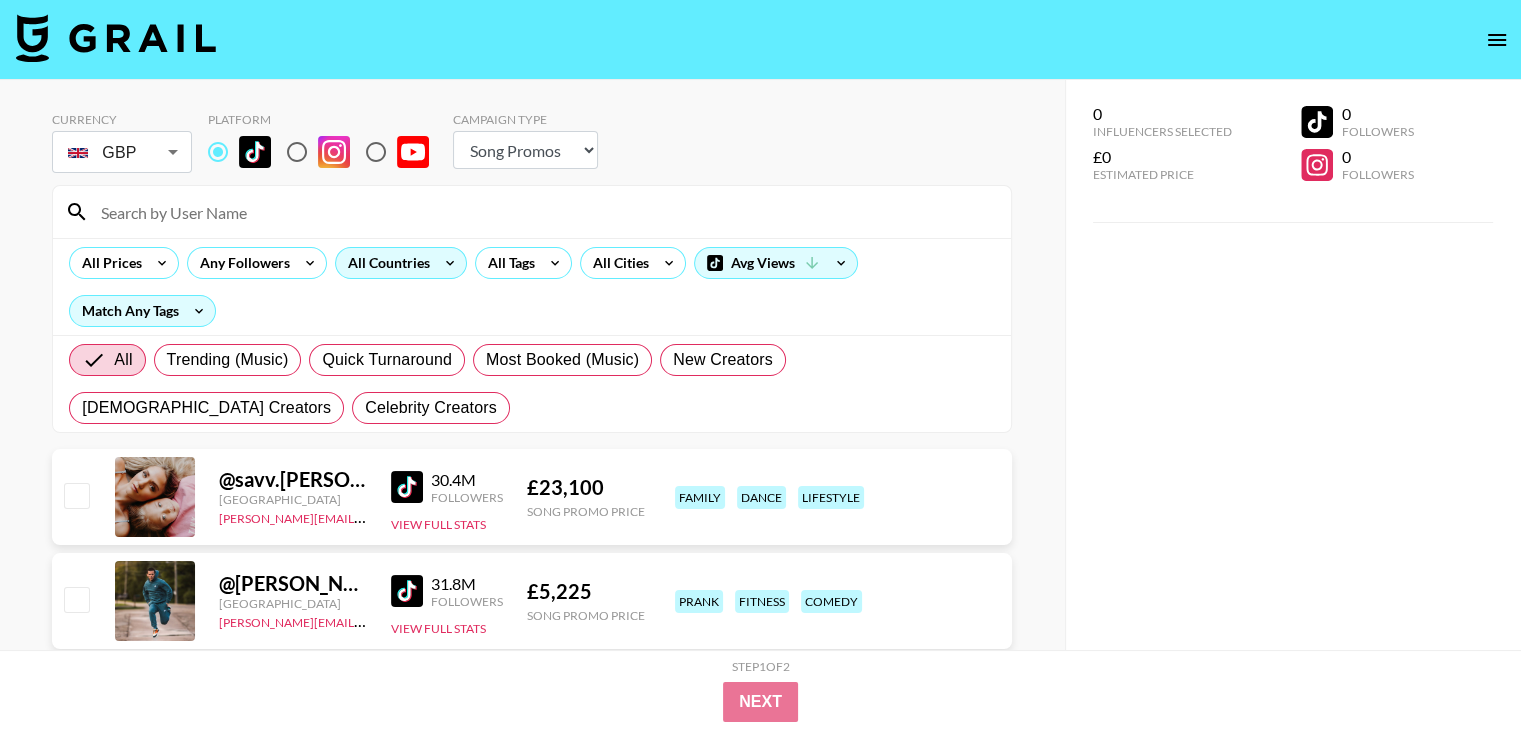 click on "All Countries" at bounding box center [385, 263] 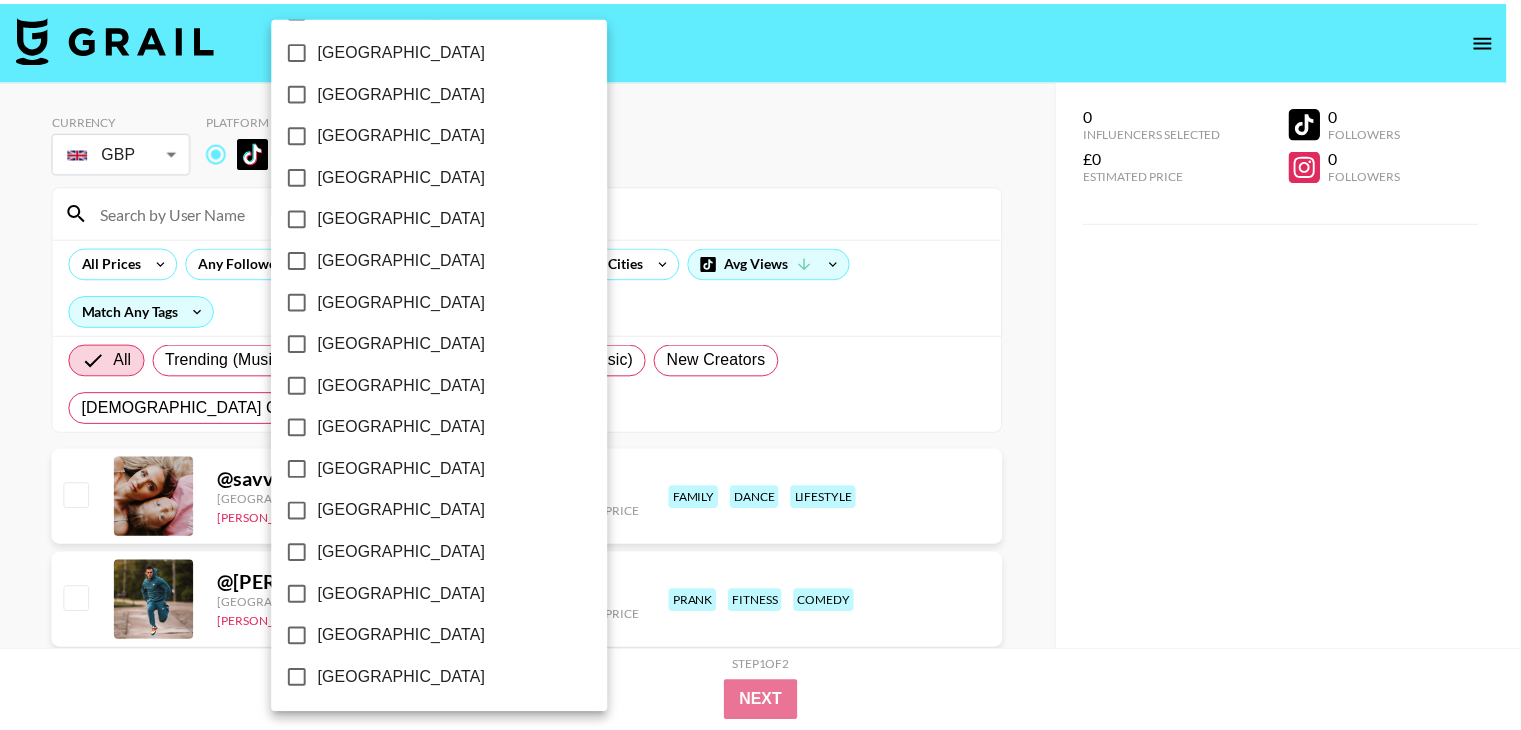 scroll, scrollTop: 1602, scrollLeft: 0, axis: vertical 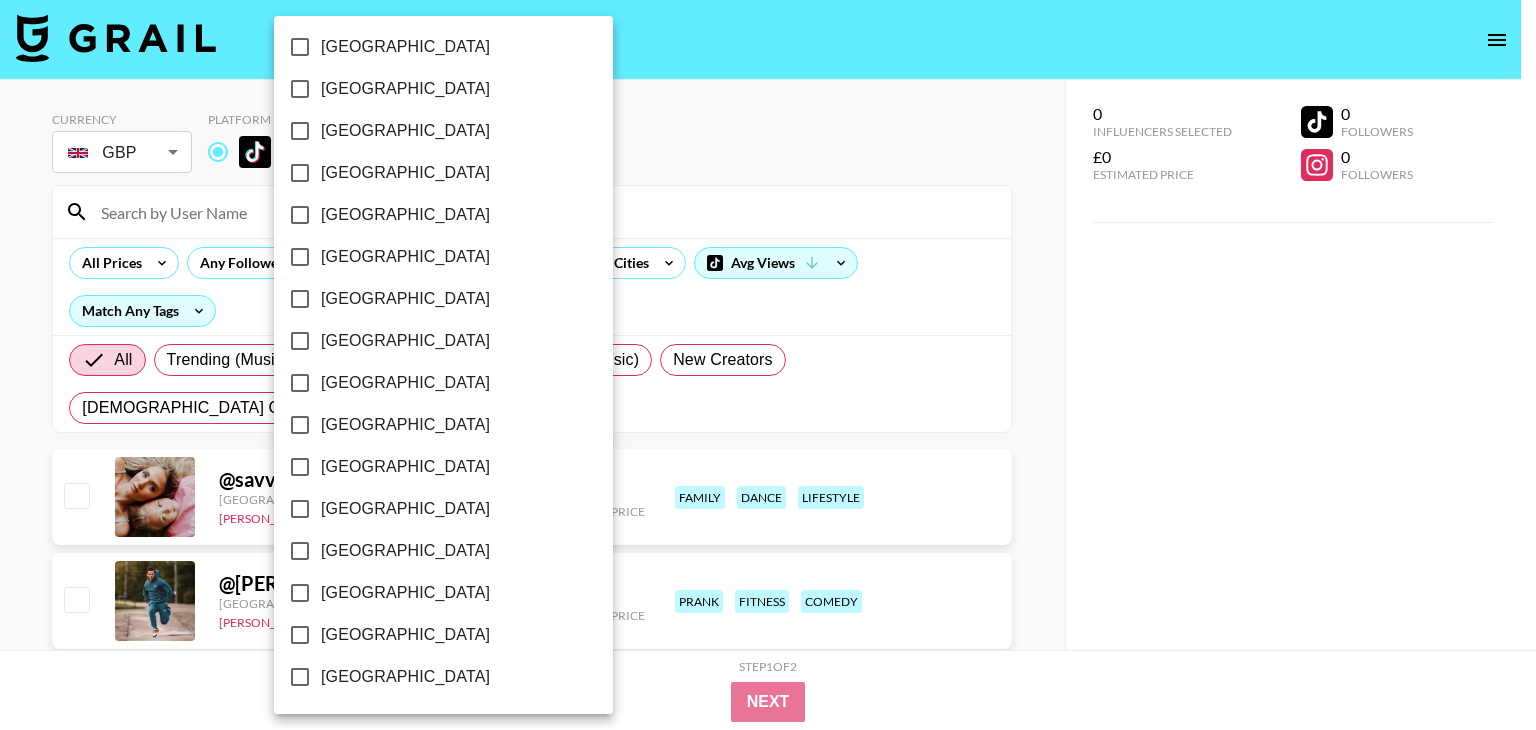 click on "United Kingdom" at bounding box center [405, 593] 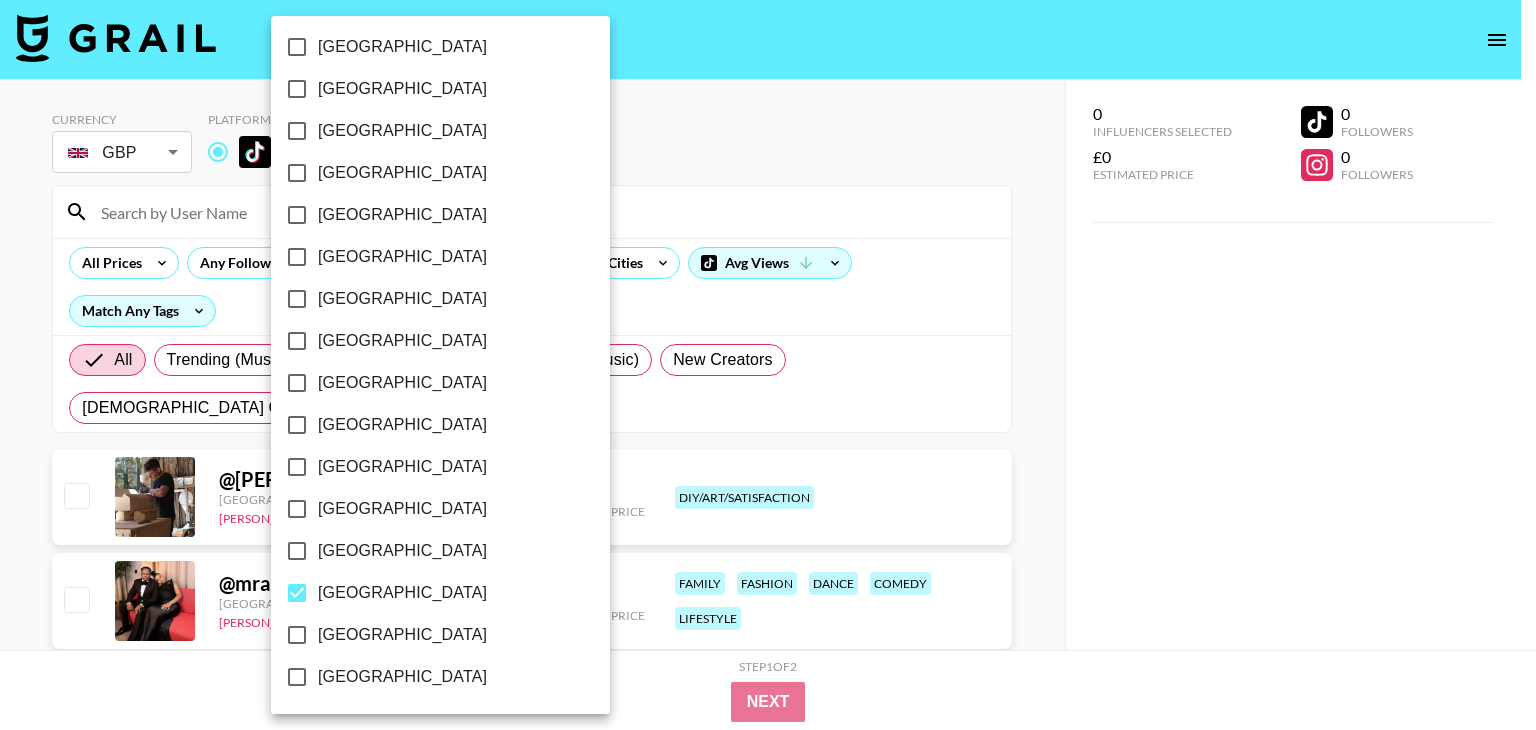 click at bounding box center (768, 365) 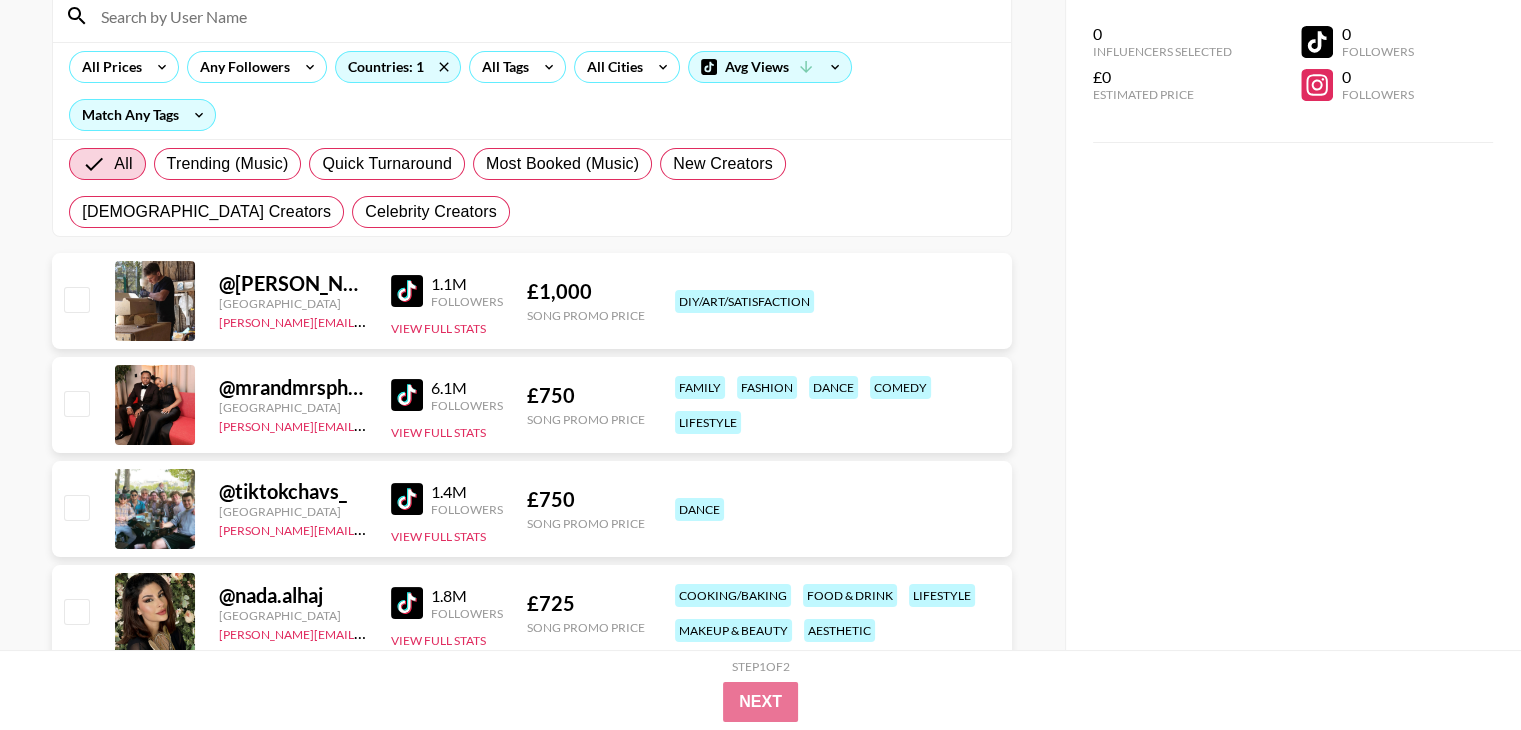 scroll, scrollTop: 200, scrollLeft: 0, axis: vertical 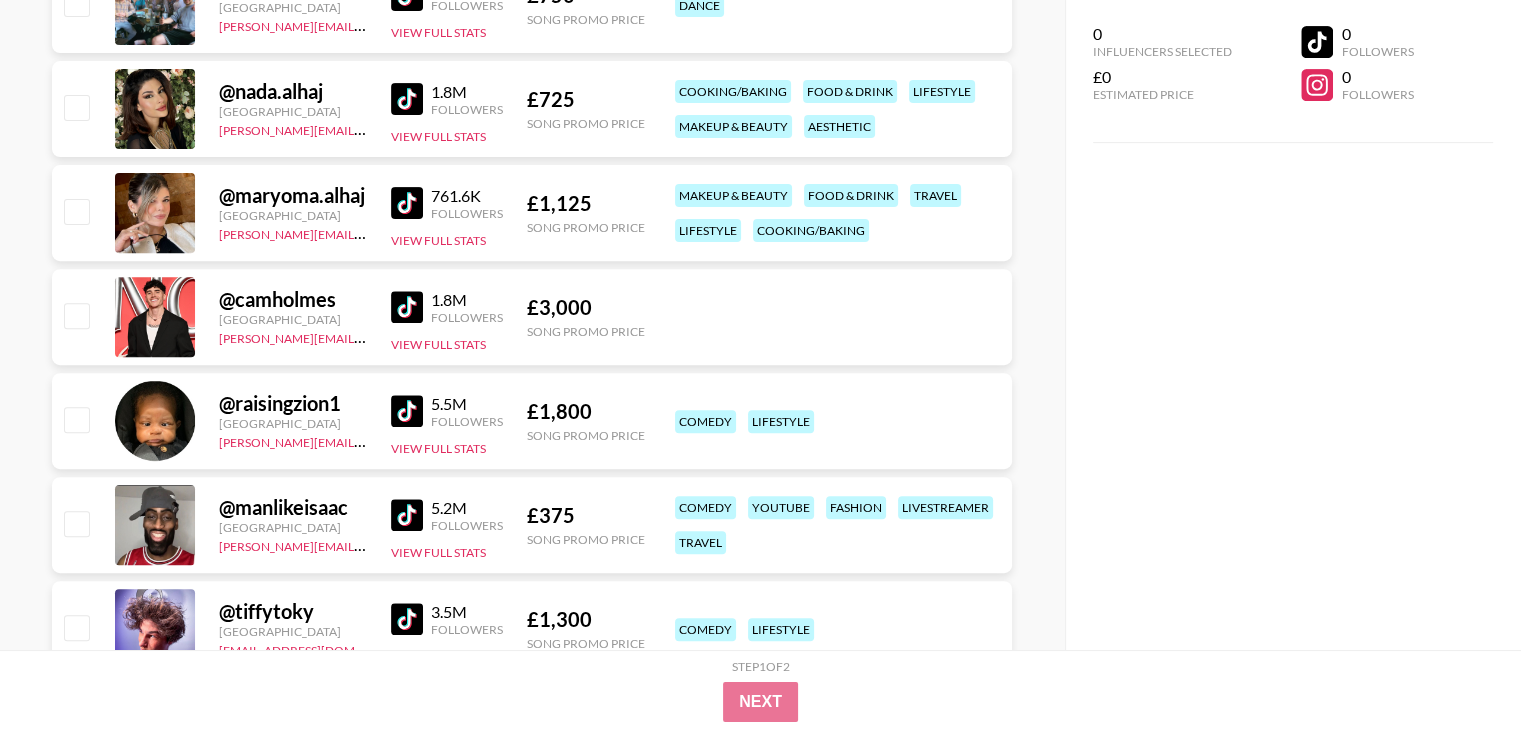 drag, startPoint x: 388, startPoint y: 304, endPoint x: 1122, endPoint y: 322, distance: 734.2207 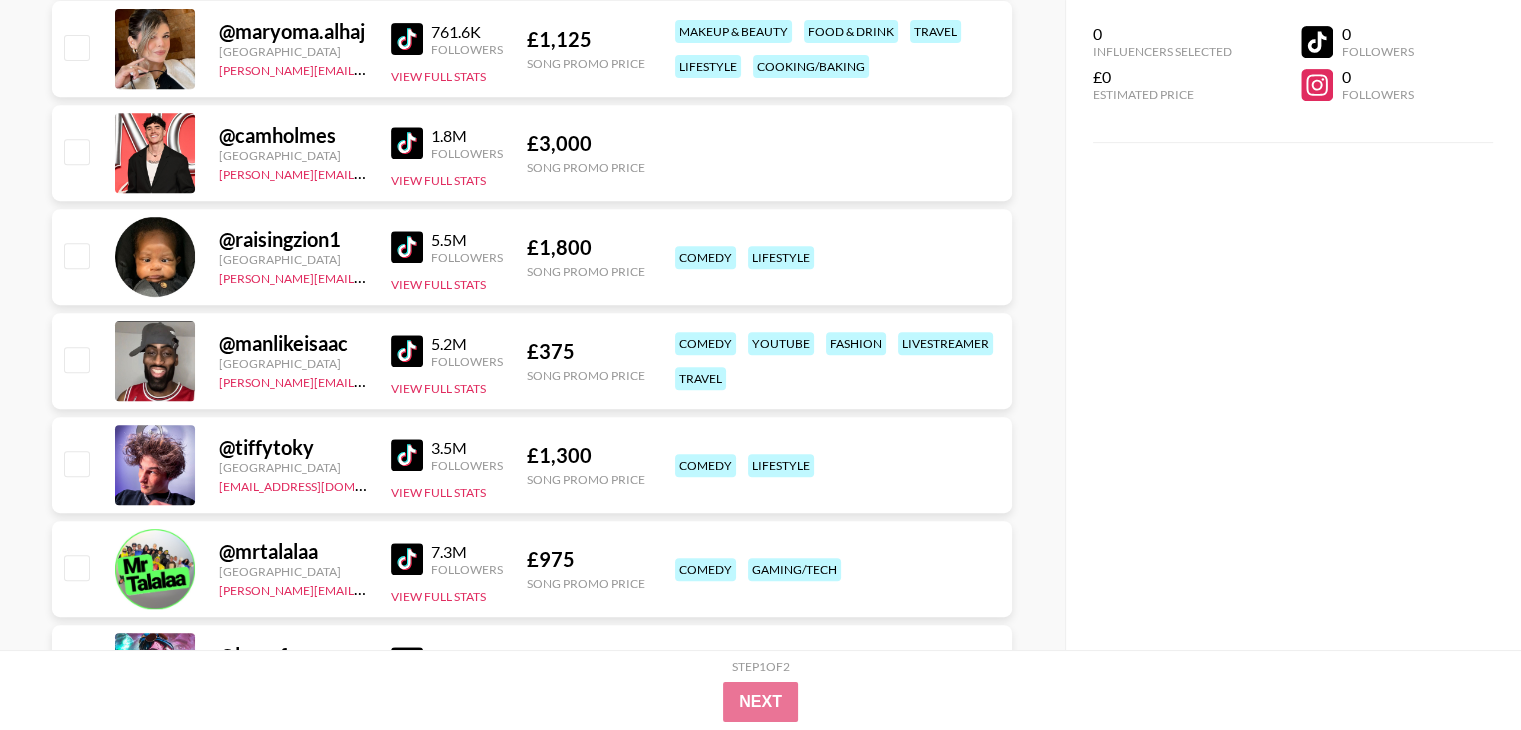 scroll, scrollTop: 900, scrollLeft: 0, axis: vertical 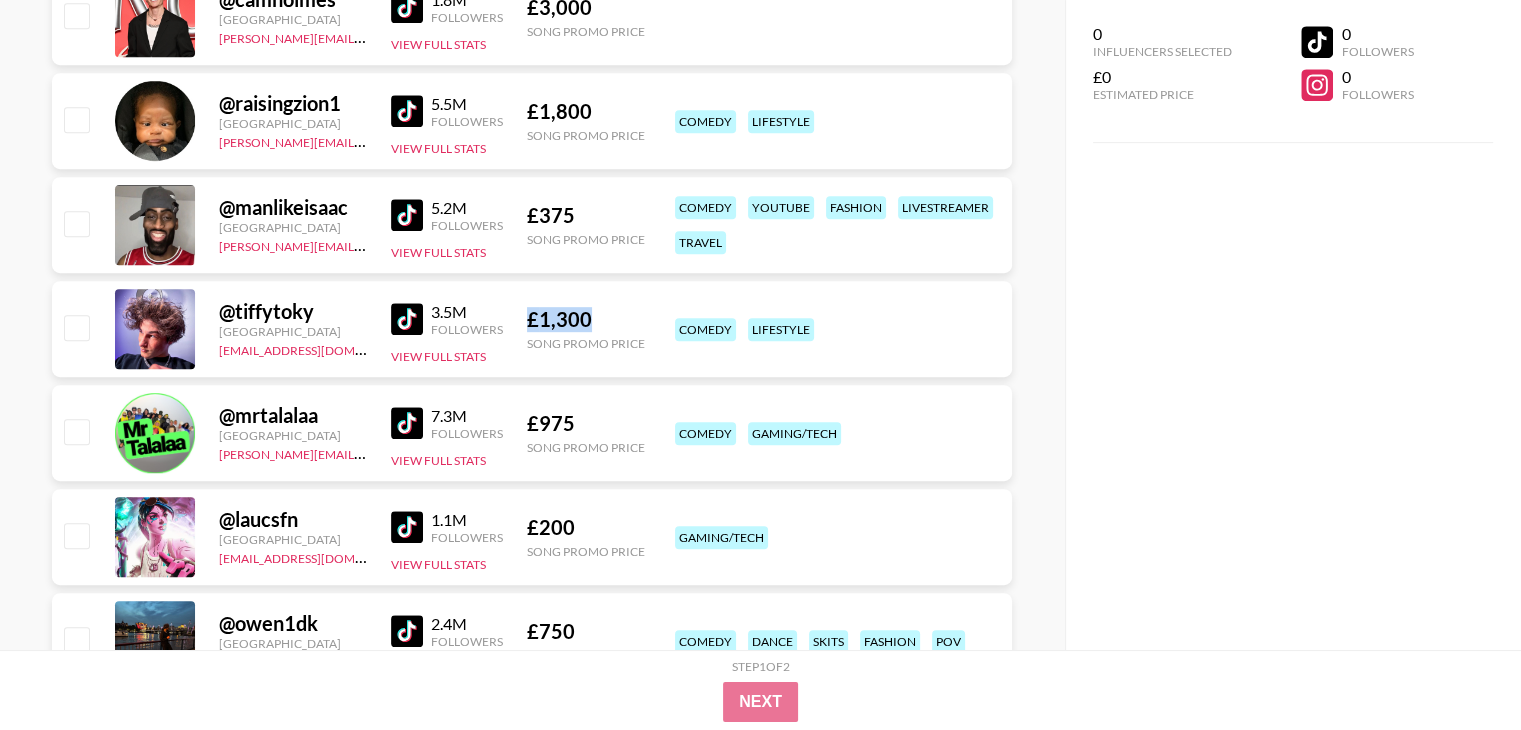 drag, startPoint x: 584, startPoint y: 309, endPoint x: 514, endPoint y: 317, distance: 70.45566 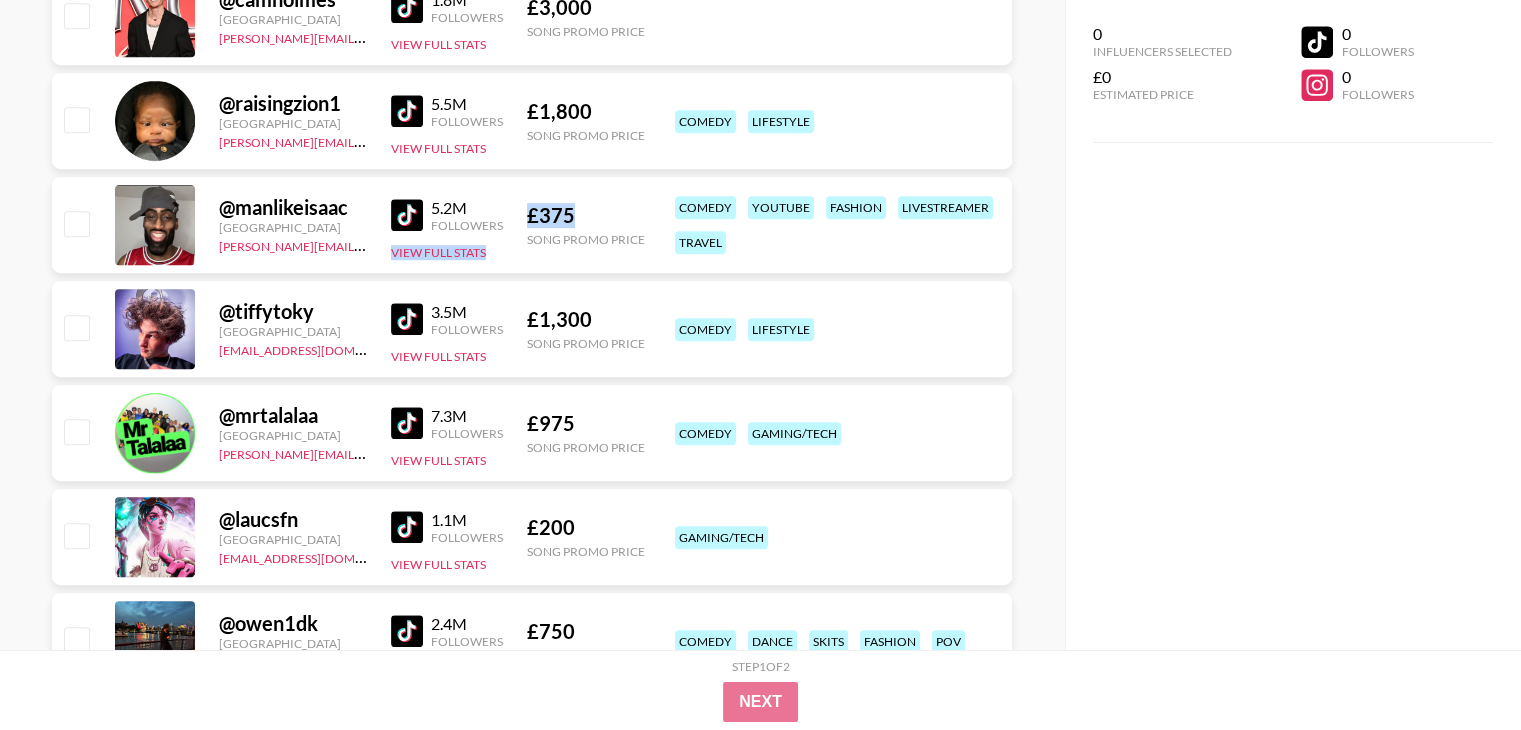 drag, startPoint x: 577, startPoint y: 210, endPoint x: 513, endPoint y: 217, distance: 64.381676 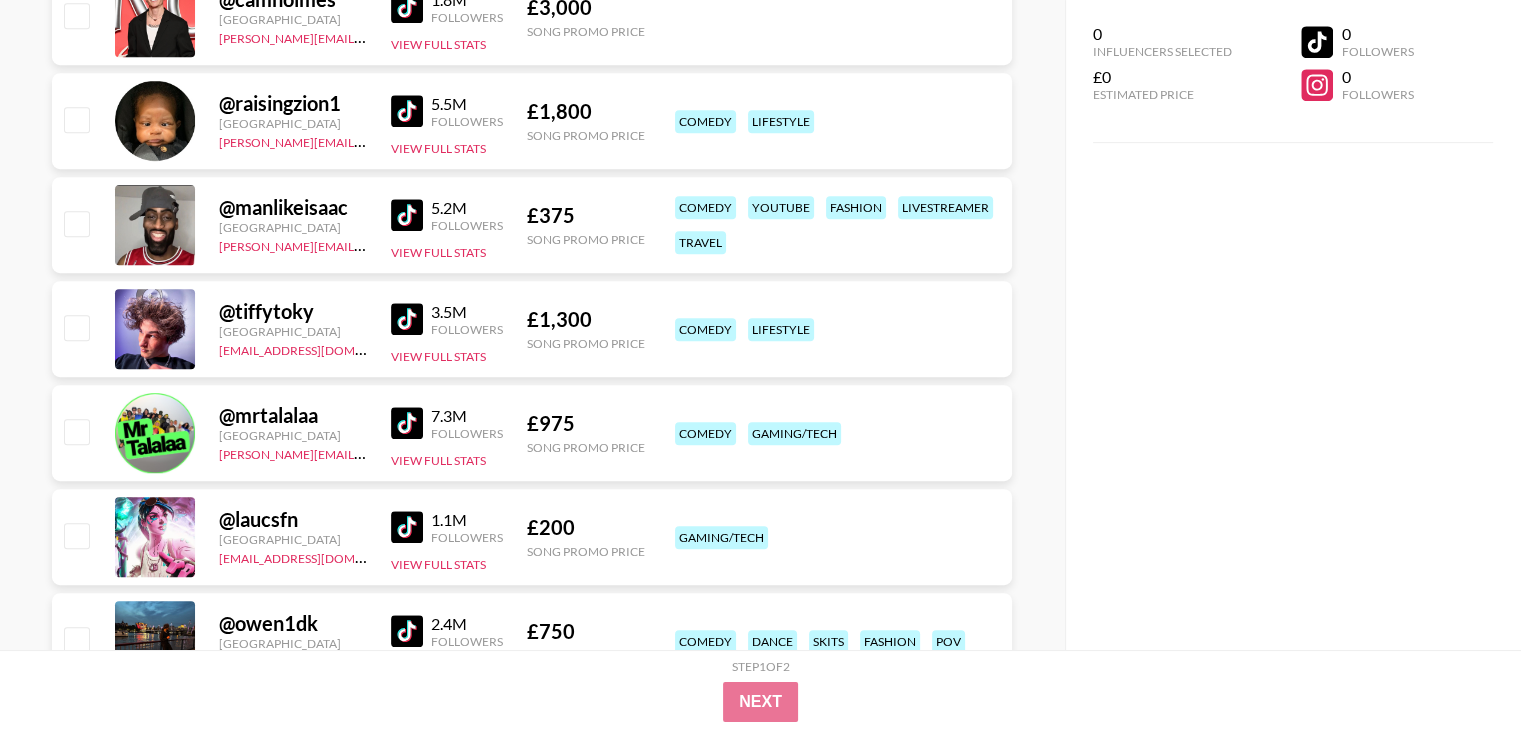 click on "£ 375" at bounding box center (586, 215) 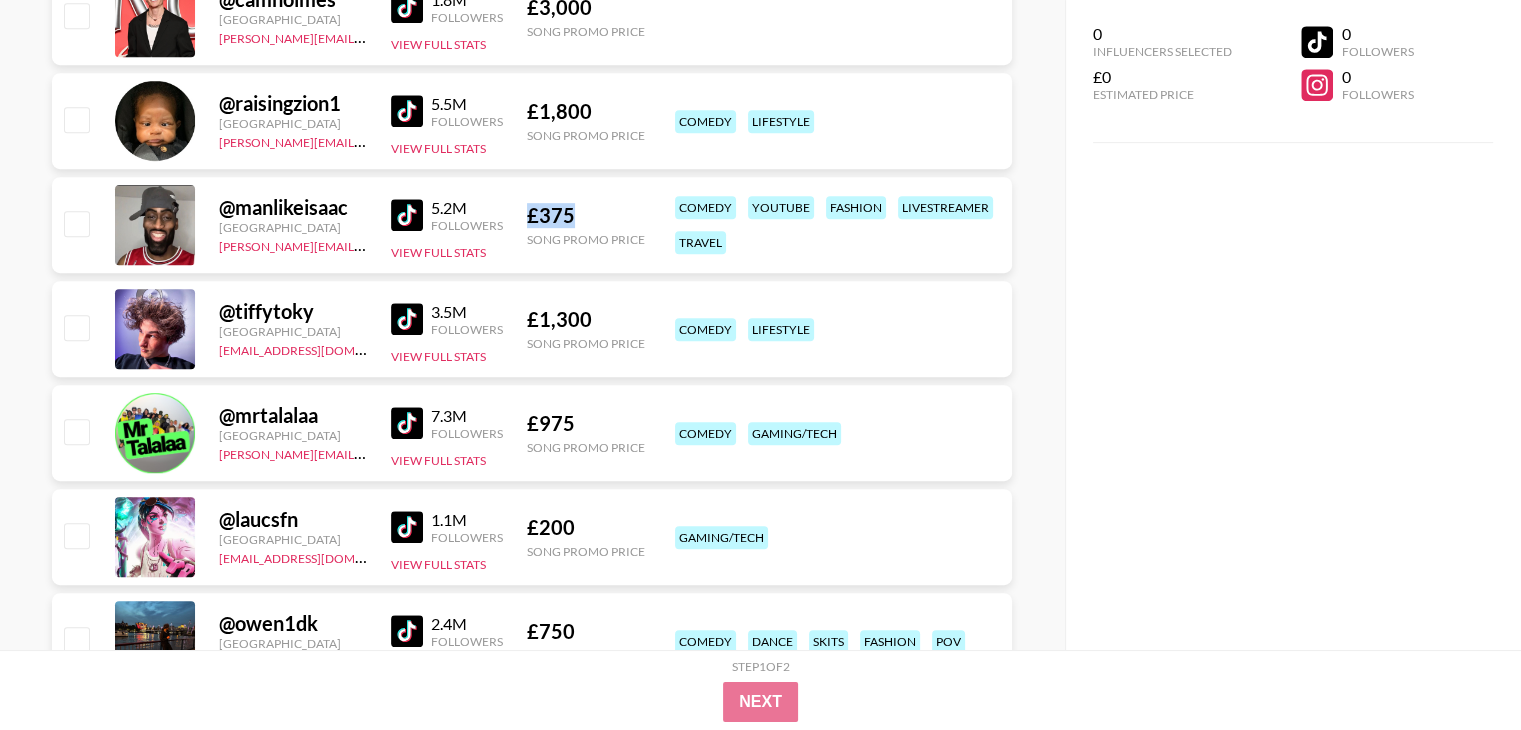 drag, startPoint x: 521, startPoint y: 214, endPoint x: 608, endPoint y: 209, distance: 87.14356 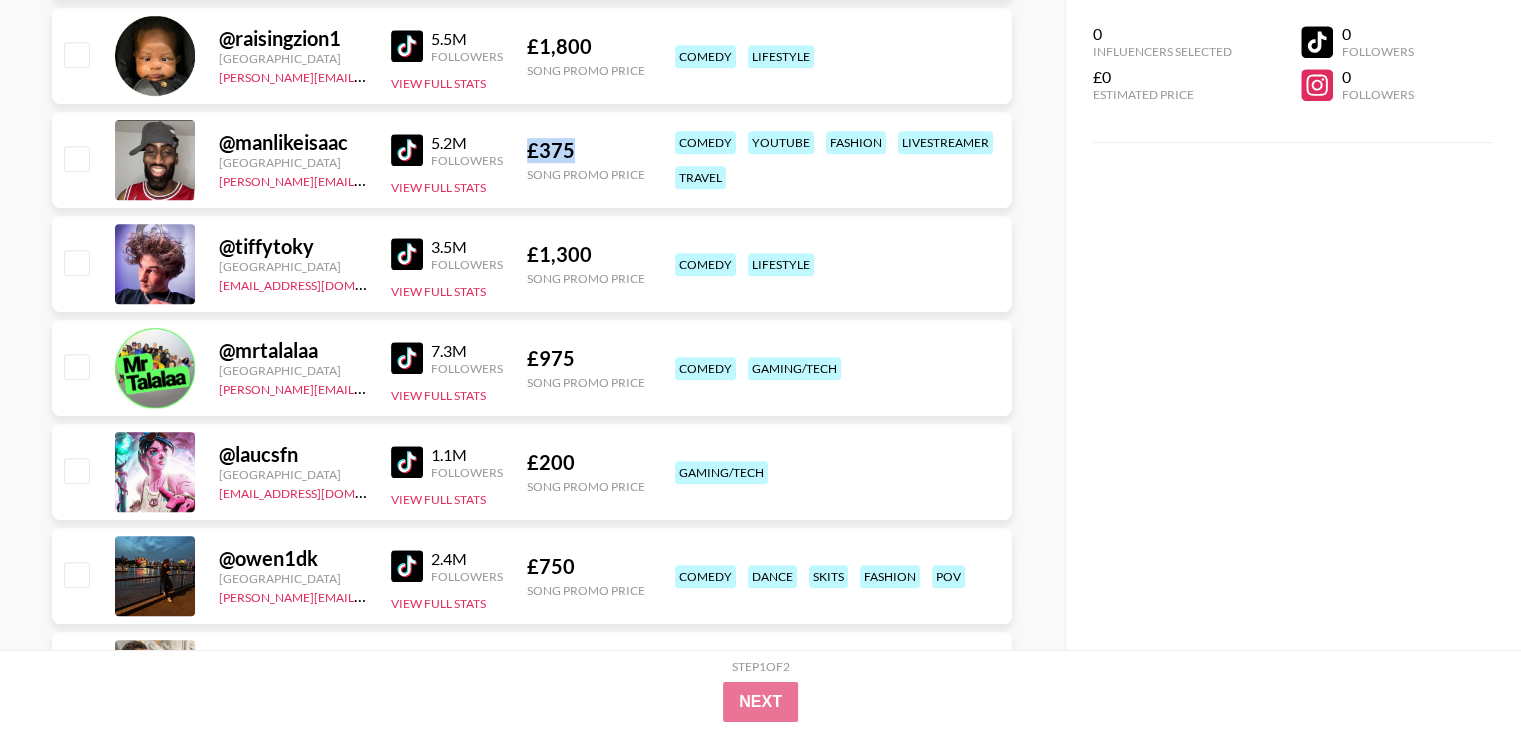 scroll, scrollTop: 1100, scrollLeft: 0, axis: vertical 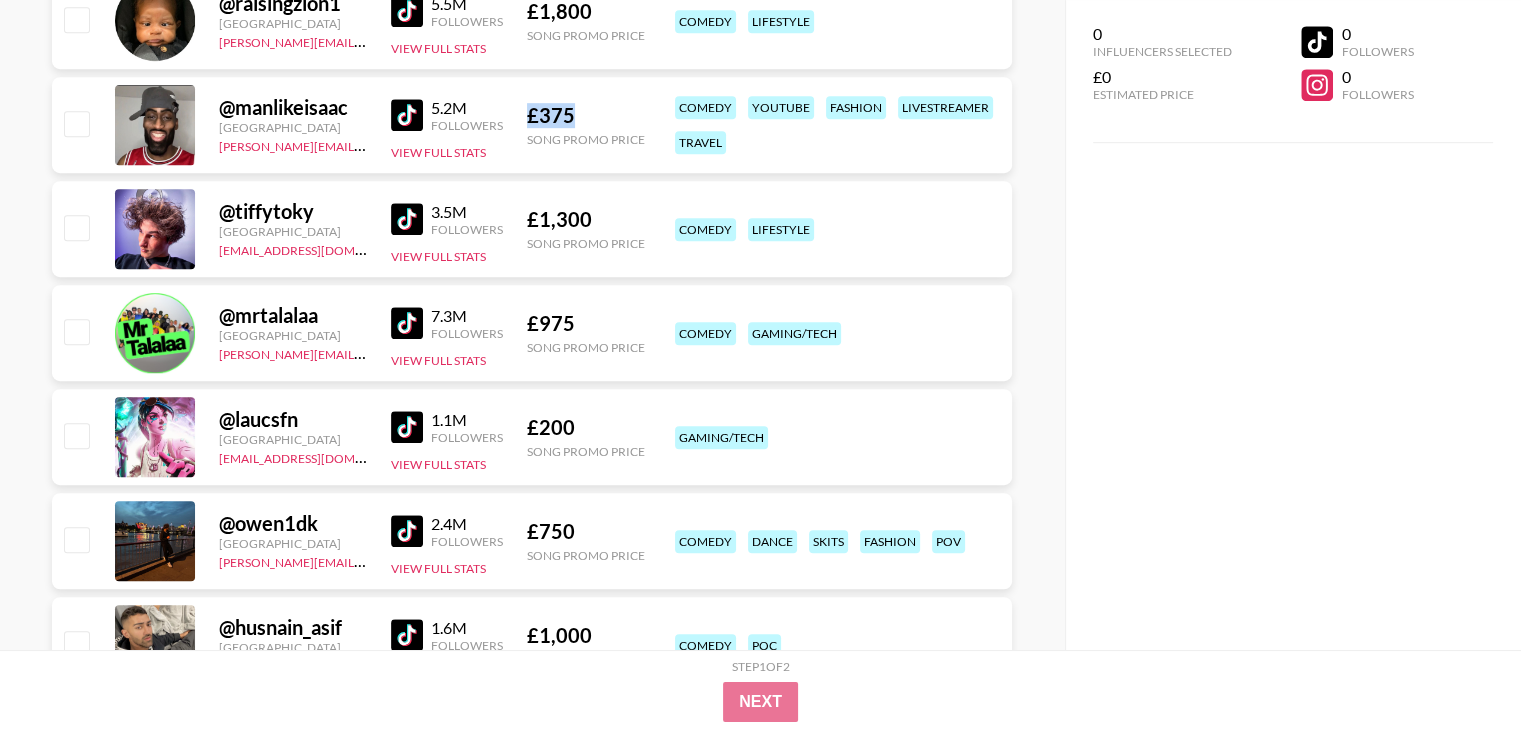drag, startPoint x: 420, startPoint y: 413, endPoint x: 1016, endPoint y: 372, distance: 597.40857 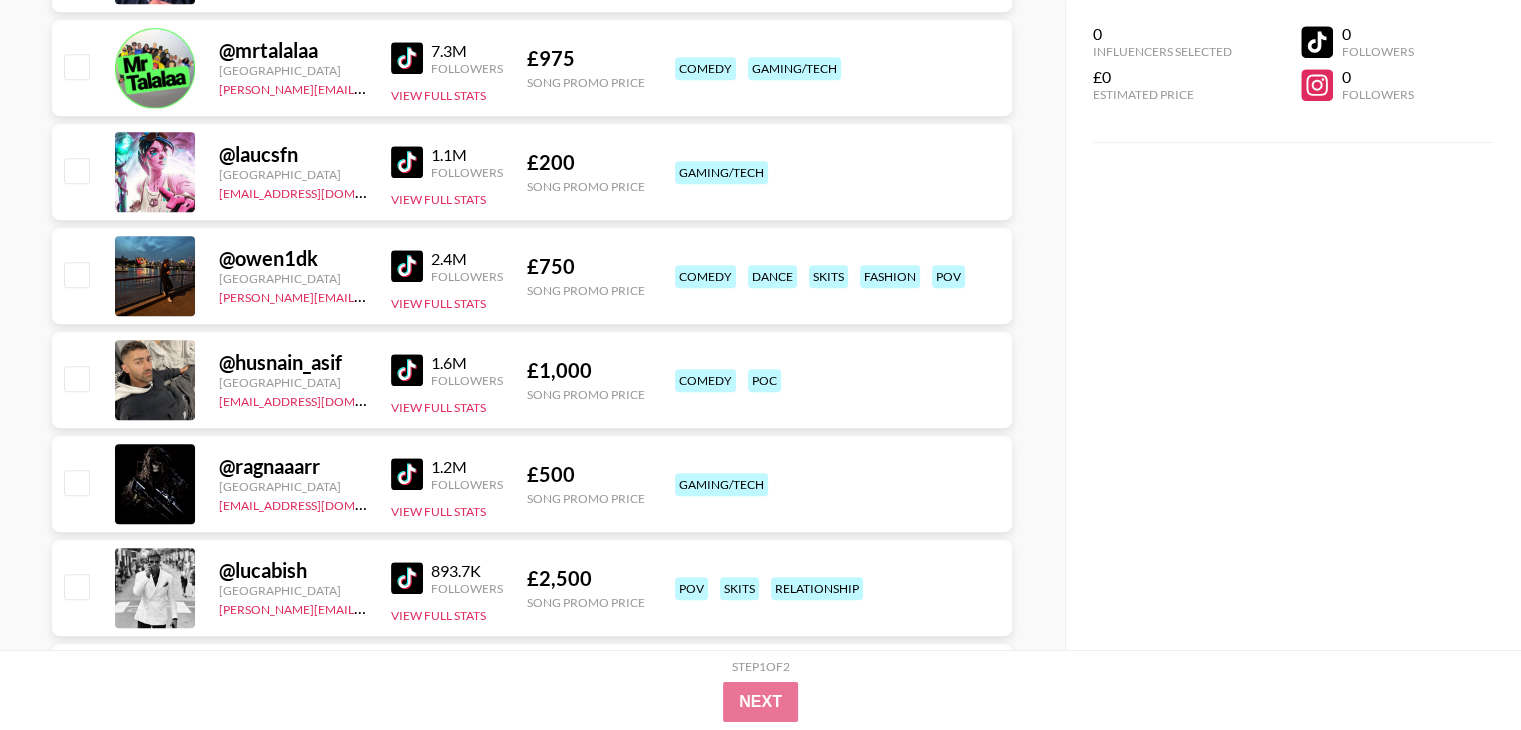 scroll, scrollTop: 1400, scrollLeft: 0, axis: vertical 